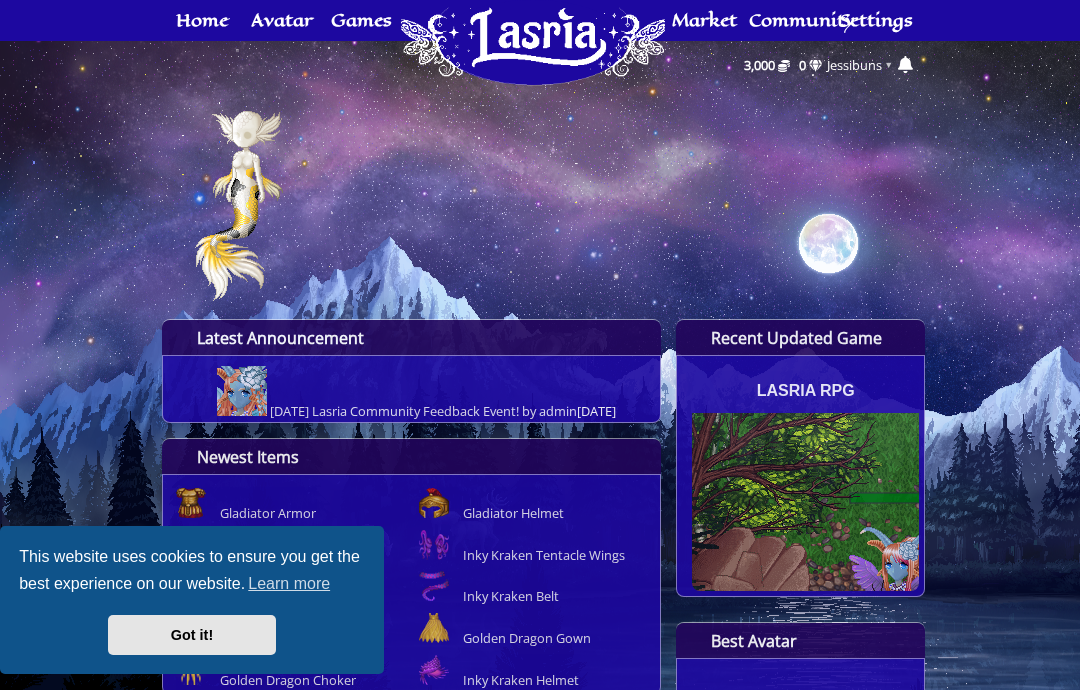 scroll, scrollTop: 0, scrollLeft: 0, axis: both 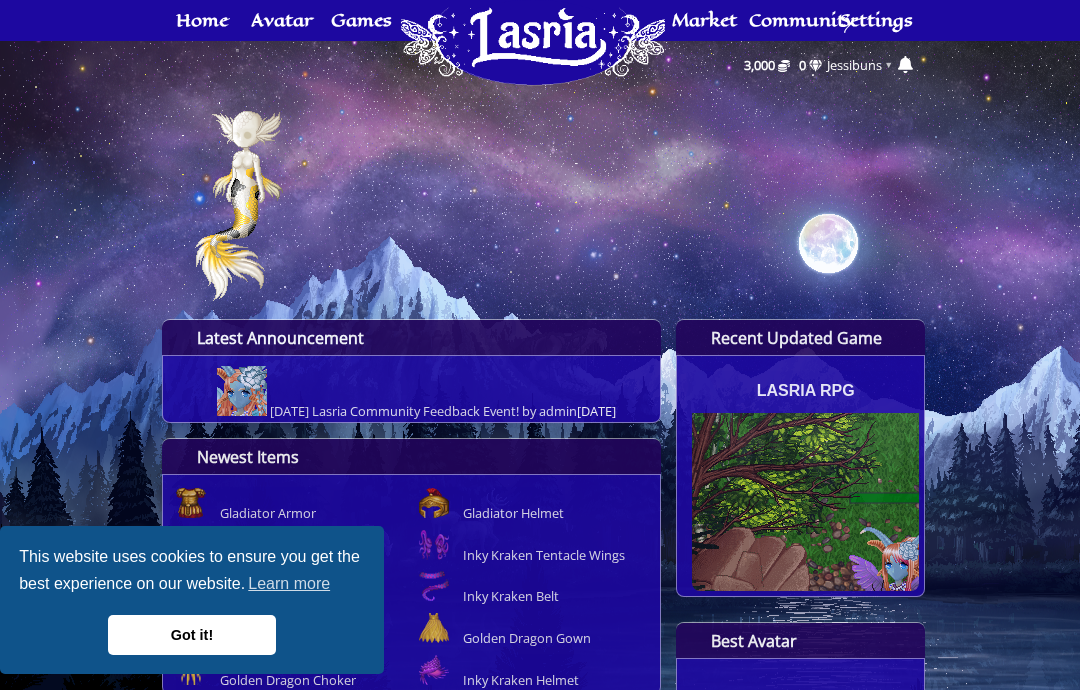 click on "Got it!" at bounding box center [191, 635] 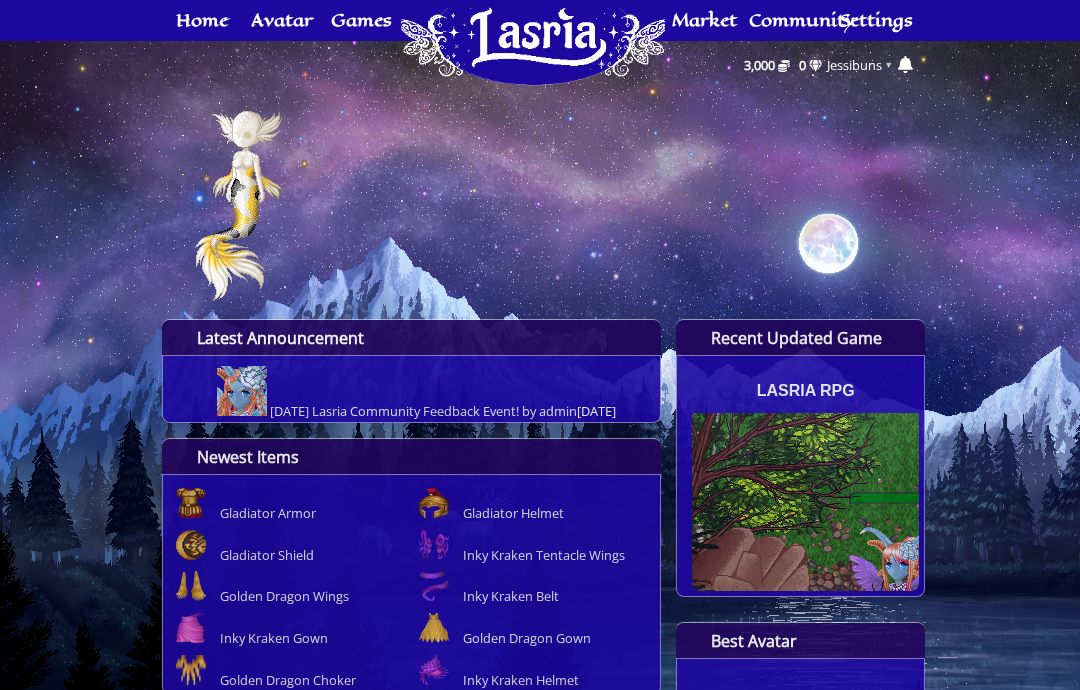 click on "[DATE] Lasria Community Feedback Event!" at bounding box center [394, 411] 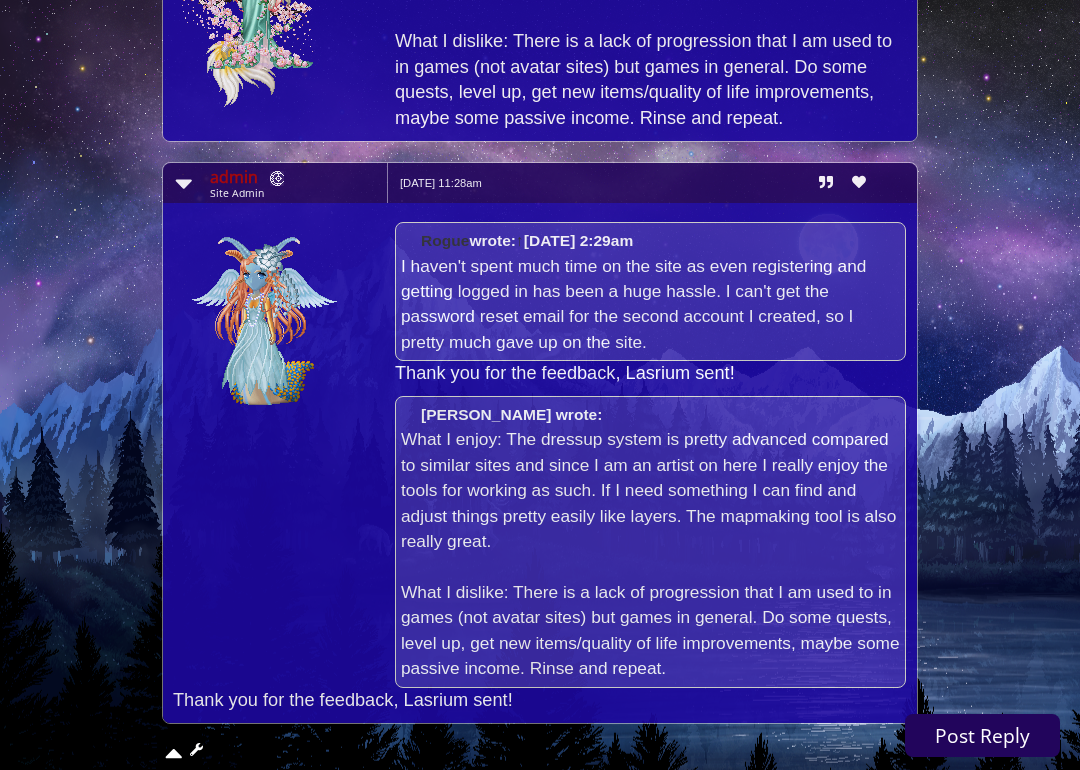 scroll, scrollTop: 3318, scrollLeft: 0, axis: vertical 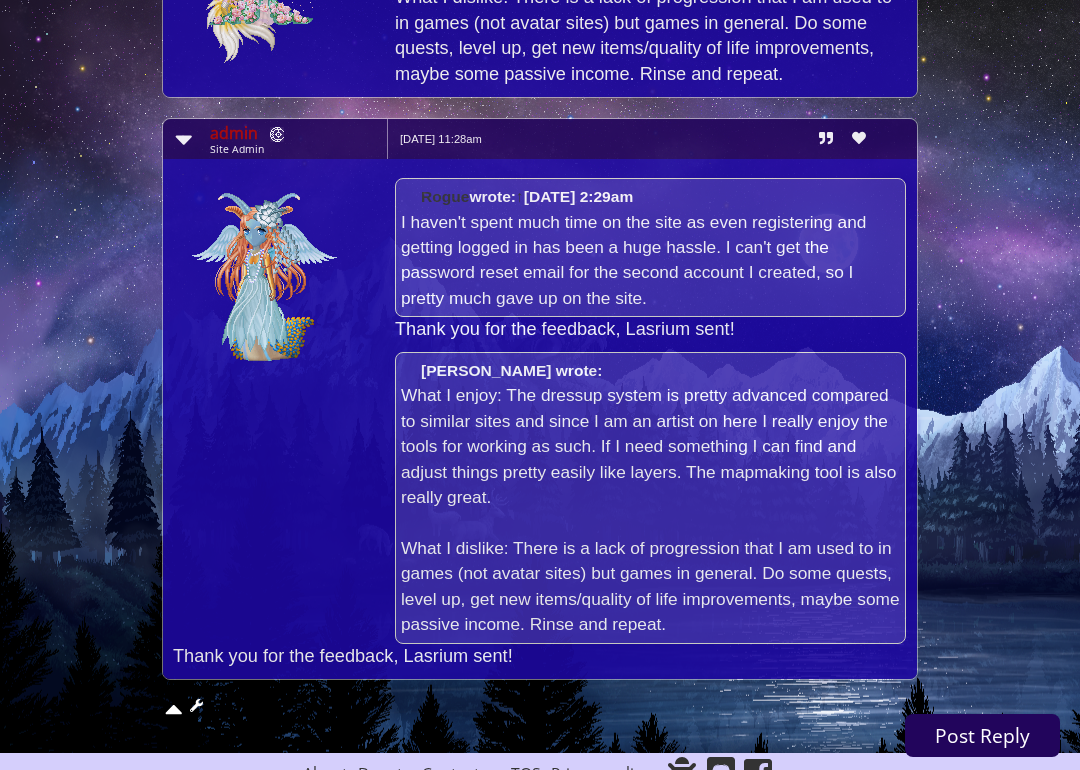 click on "Post Reply" at bounding box center [982, 735] 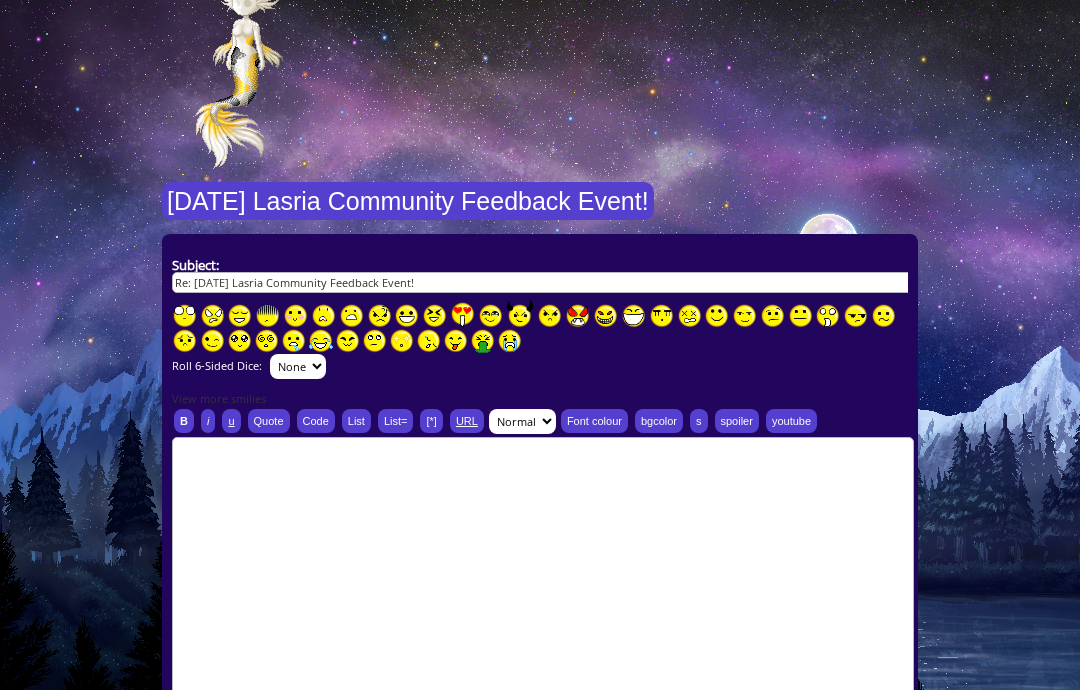 scroll, scrollTop: 145, scrollLeft: 0, axis: vertical 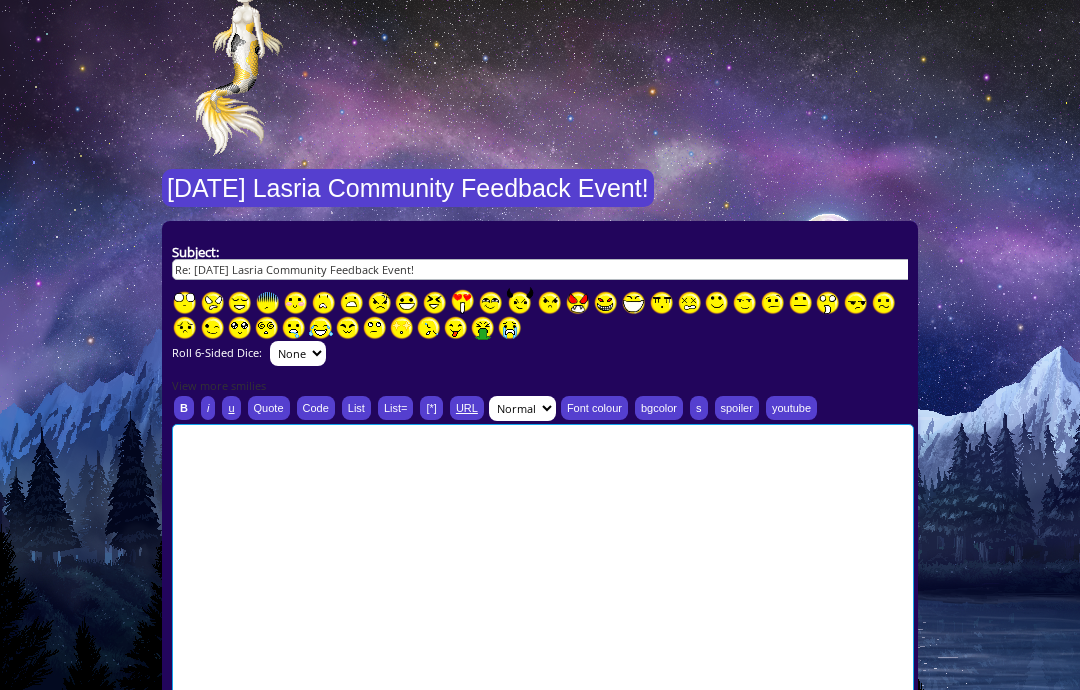 click at bounding box center (543, 562) 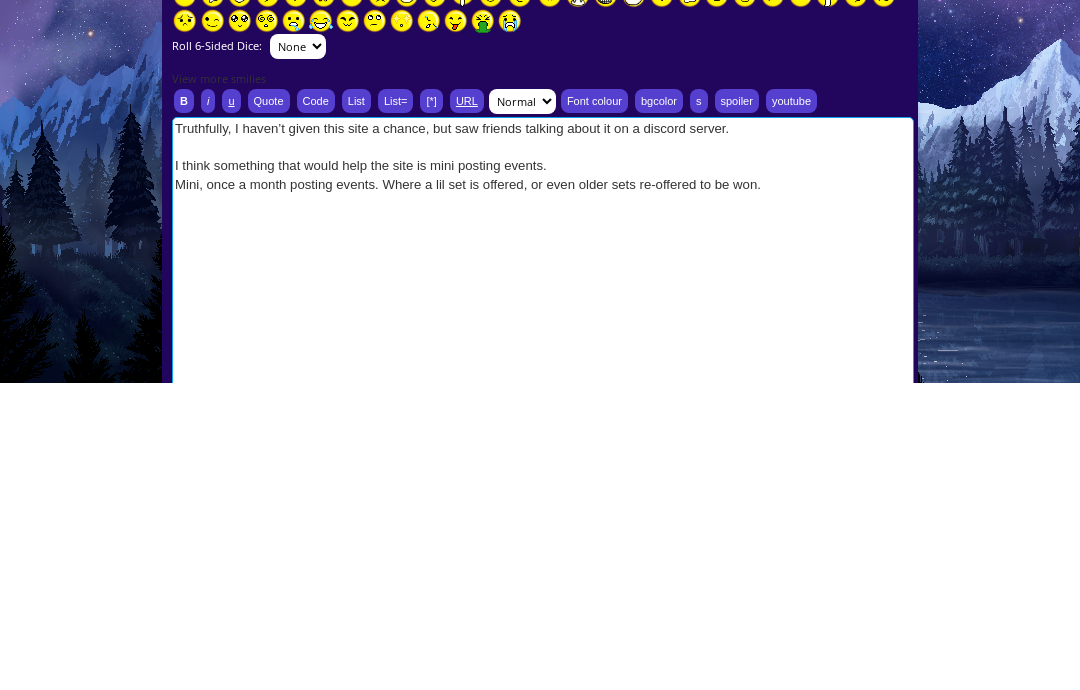 click on "Truthfully, I haven’t given this site a chance, but saw friends talking about it on a discord server.
I think something that would help the site is mini posting events.
Mini, once a month posting events. Where a lil set is offered, or even older sets re-offered to be won." at bounding box center [543, 562] 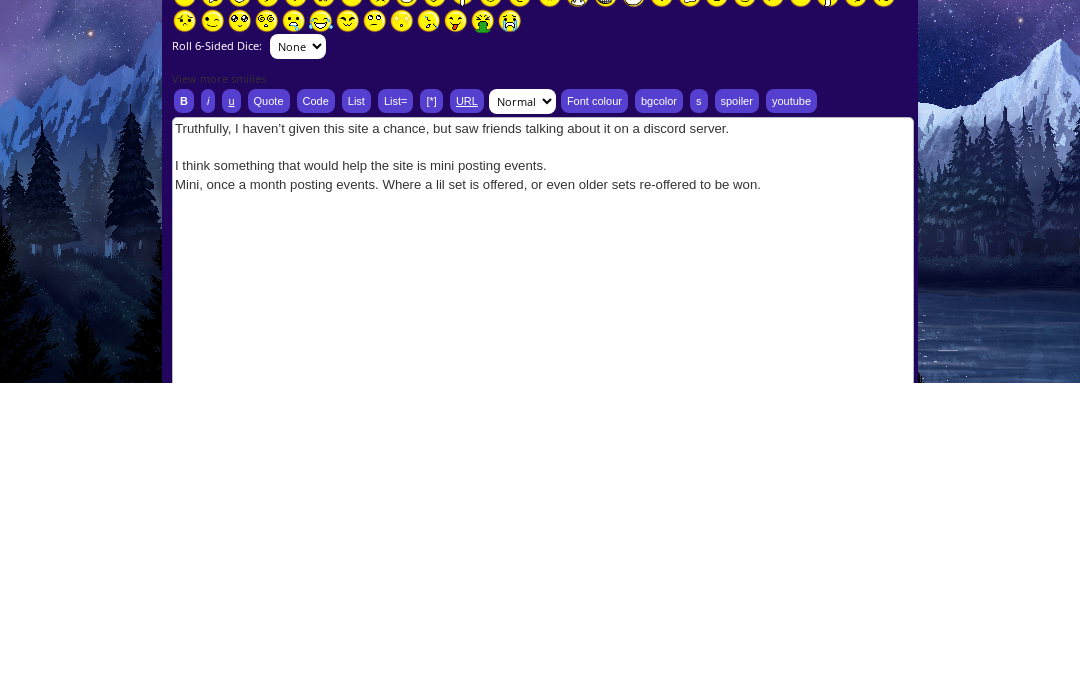 click on "B" at bounding box center (184, 408) 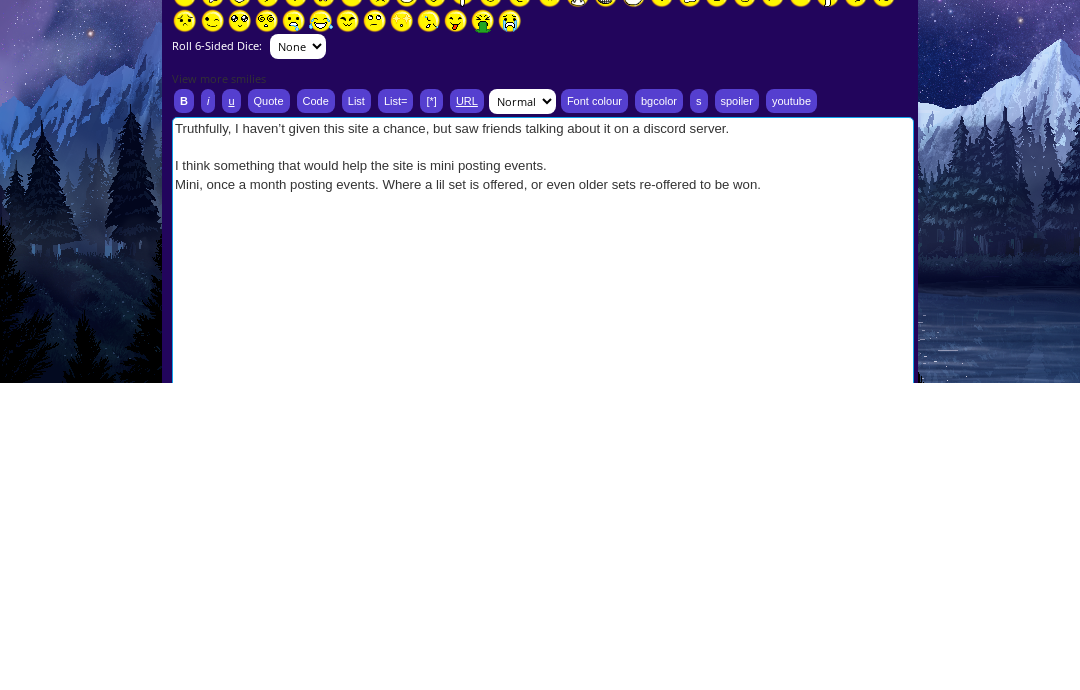 type on "[b]Truthfully, I haven’t given this site a chance, but saw friends talking about it on a discord server.
I think something that would help the site is mini posting events.
Mini, once a month posting events. Where a lil set is offered, or even older sets re-offered to be won.[/b]" 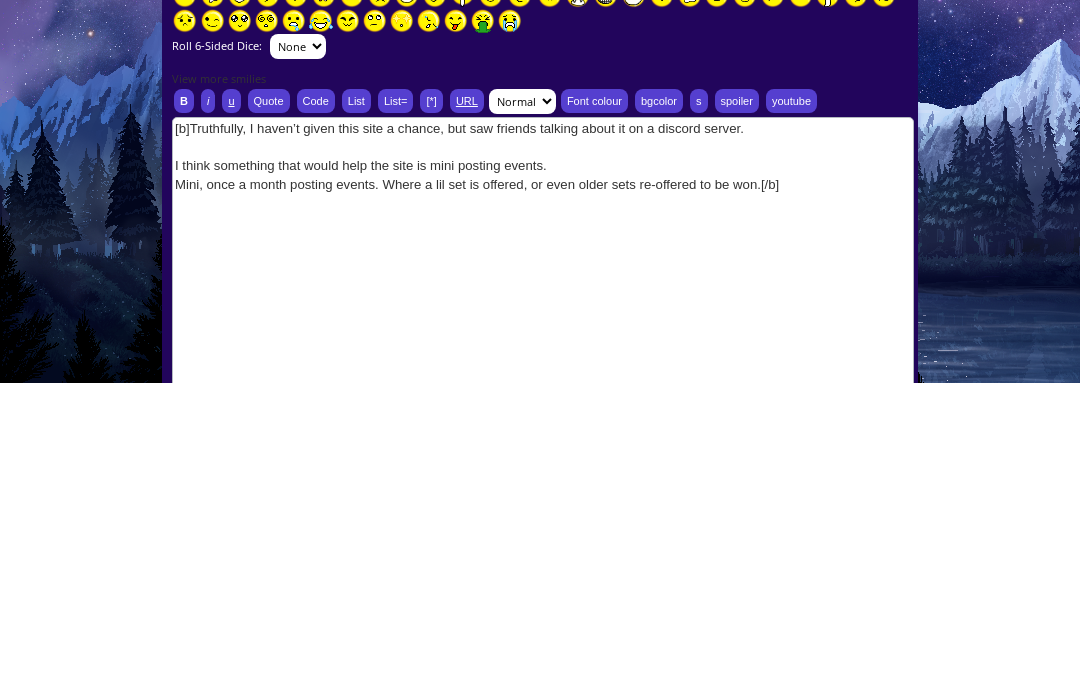 click on "Font colour" at bounding box center [594, 408] 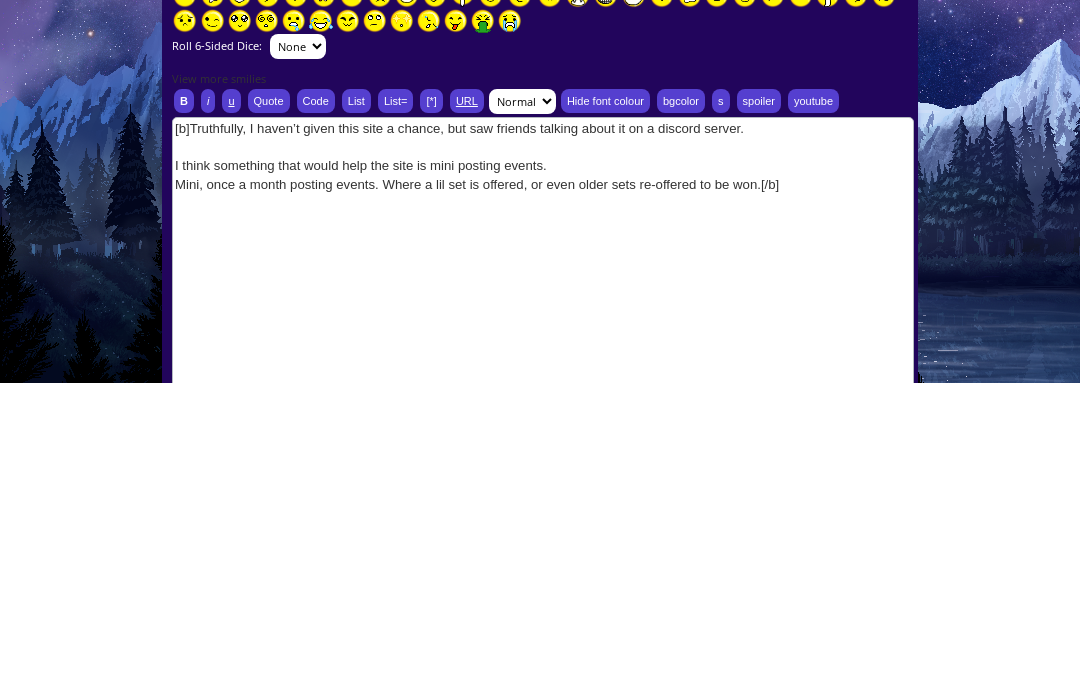 scroll, scrollTop: 452, scrollLeft: 0, axis: vertical 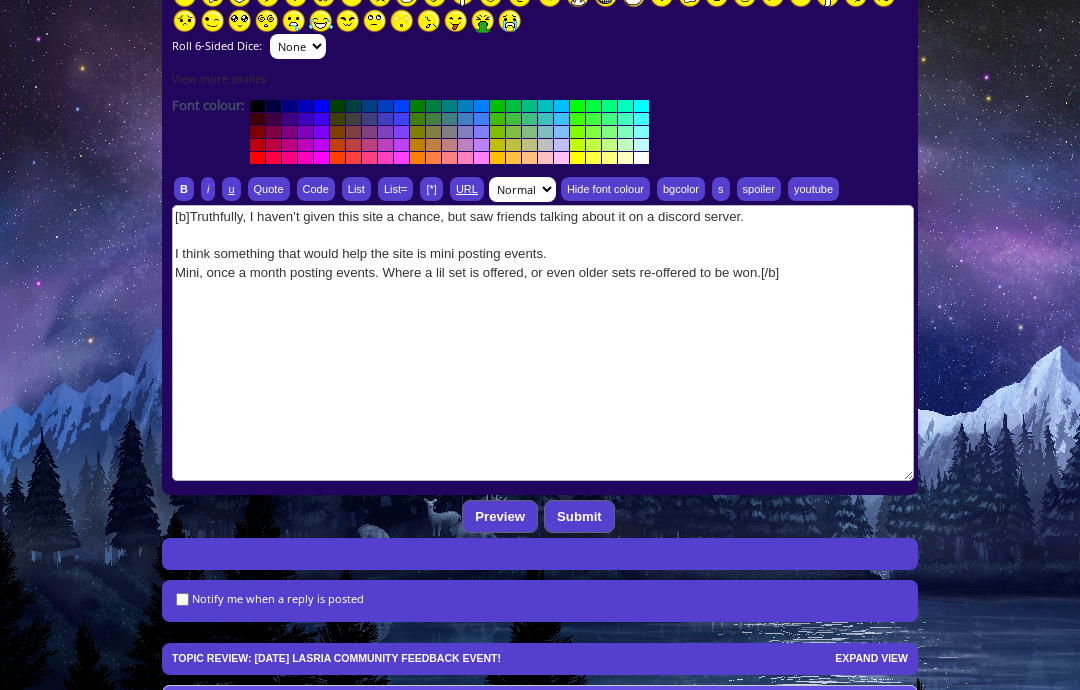 click at bounding box center (385, 145) 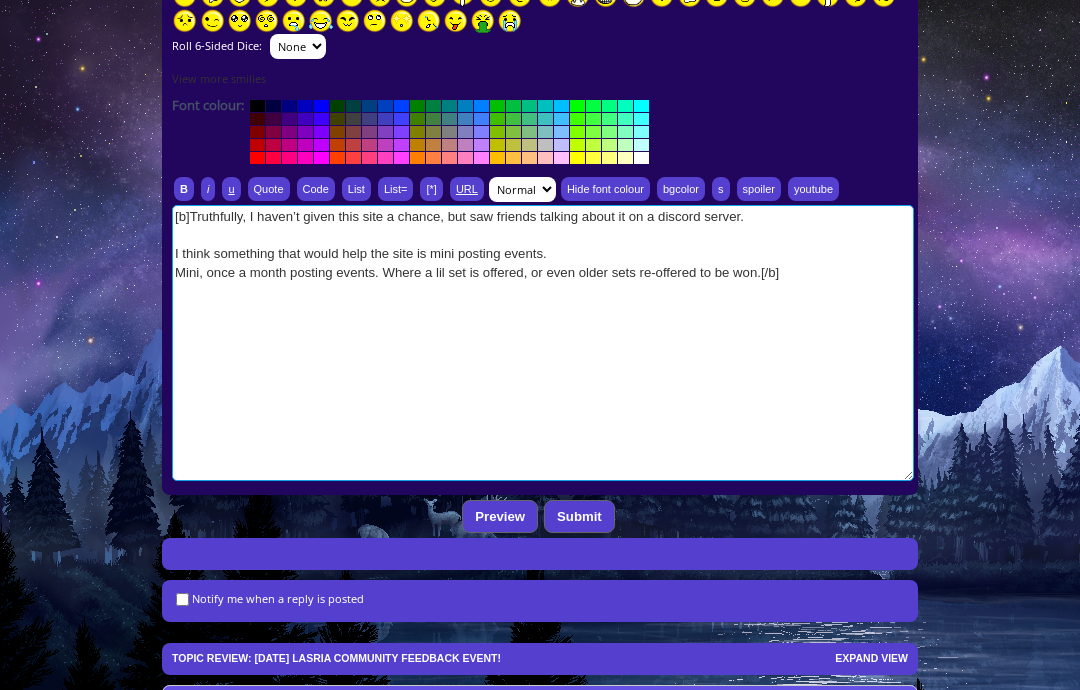 type on "[b][color=#BF40BF]Truthfully, I haven’t given this site a chance, but saw friends talking about it on a discord server.
I think something that would help the site is mini posting events.
Mini, once a month posting events. Where a lil set is offered, or even older sets re-offered to be won.[/color][/b]" 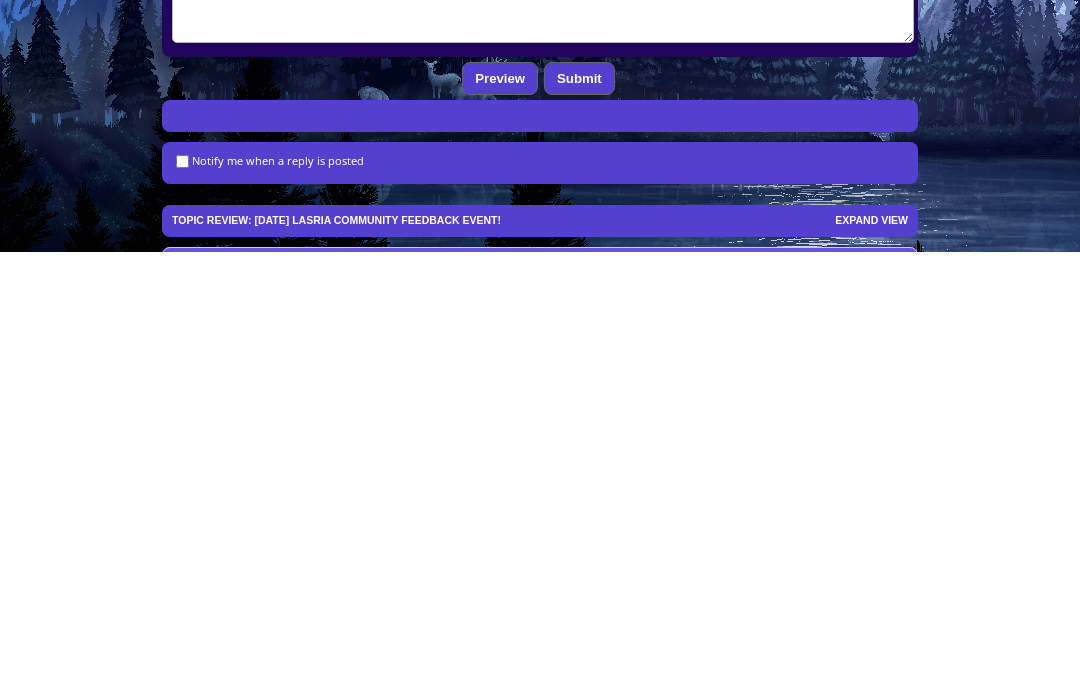 click on "Submit" at bounding box center (579, 516) 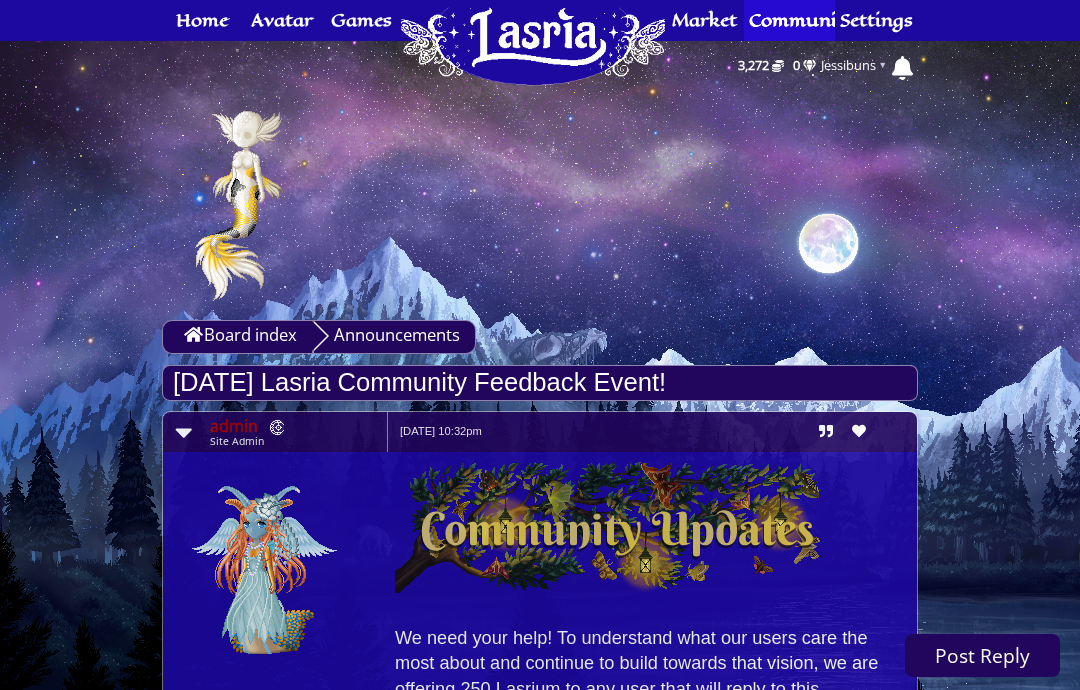 scroll, scrollTop: 3714, scrollLeft: 0, axis: vertical 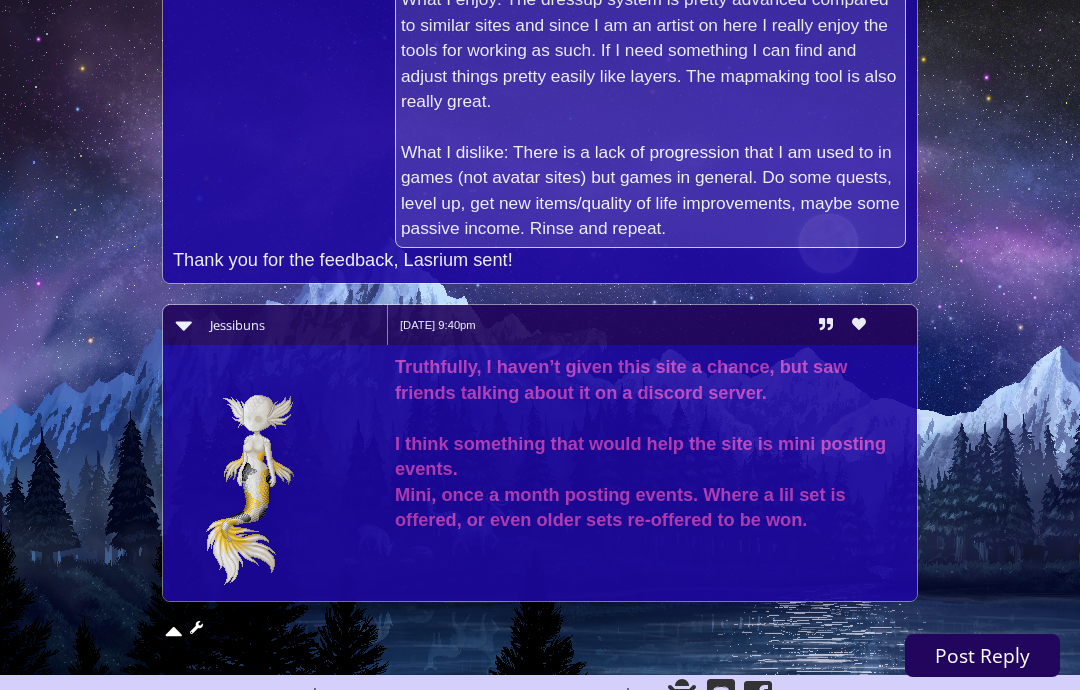 click on "Jessibuns" at bounding box center [237, 325] 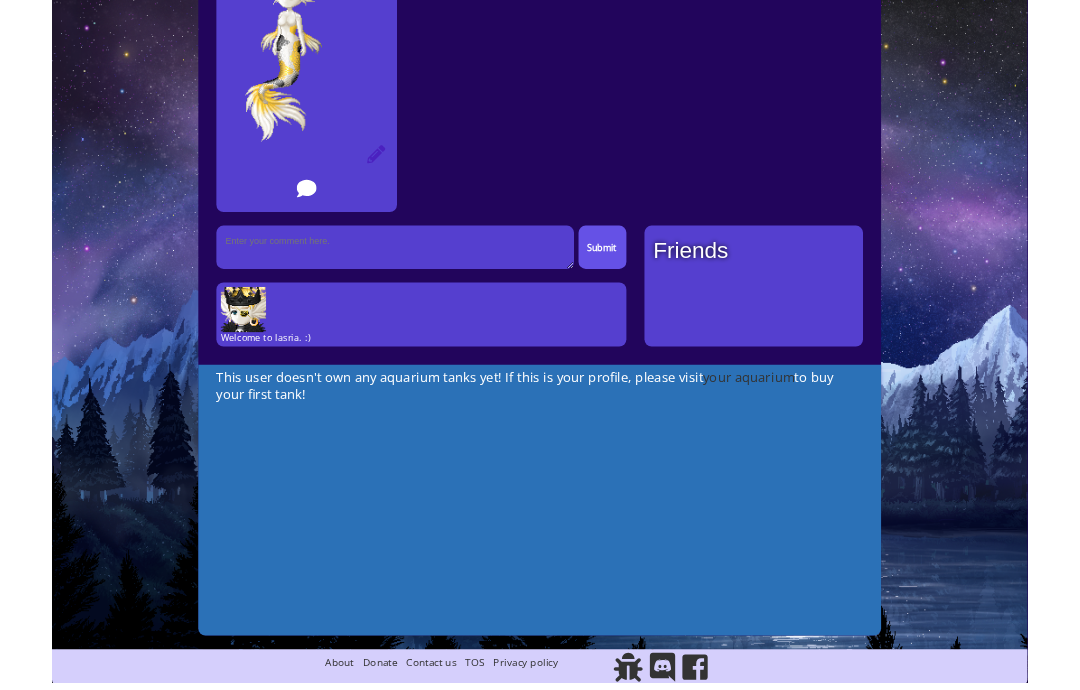 scroll, scrollTop: 425, scrollLeft: 0, axis: vertical 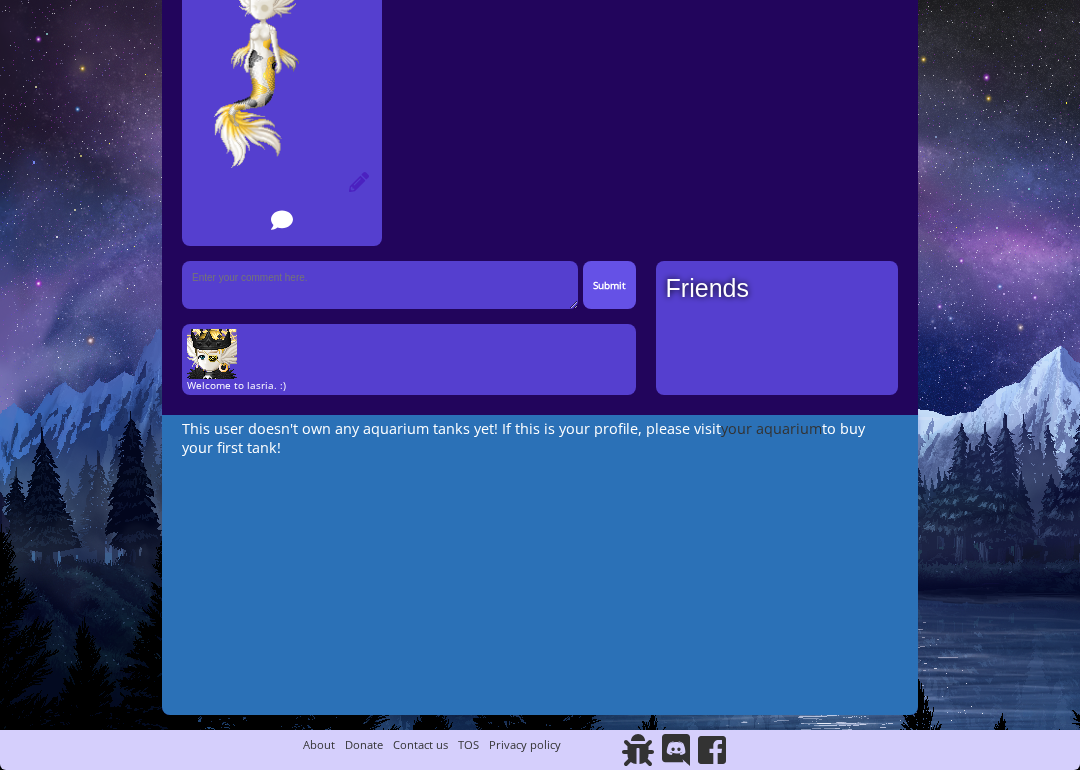 click on "417
Home
Avatar
Abilities
Crafting
Wardrobe
Inventory
Account
Games
RPG
Minigames" at bounding box center [540, 172] 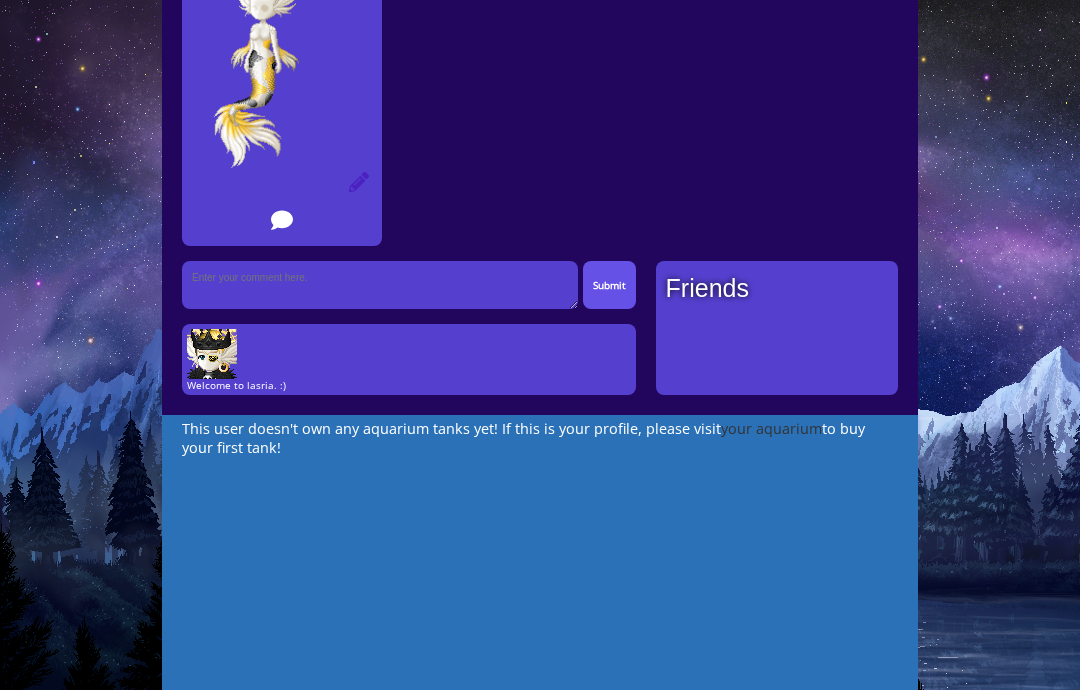 scroll, scrollTop: 465, scrollLeft: 0, axis: vertical 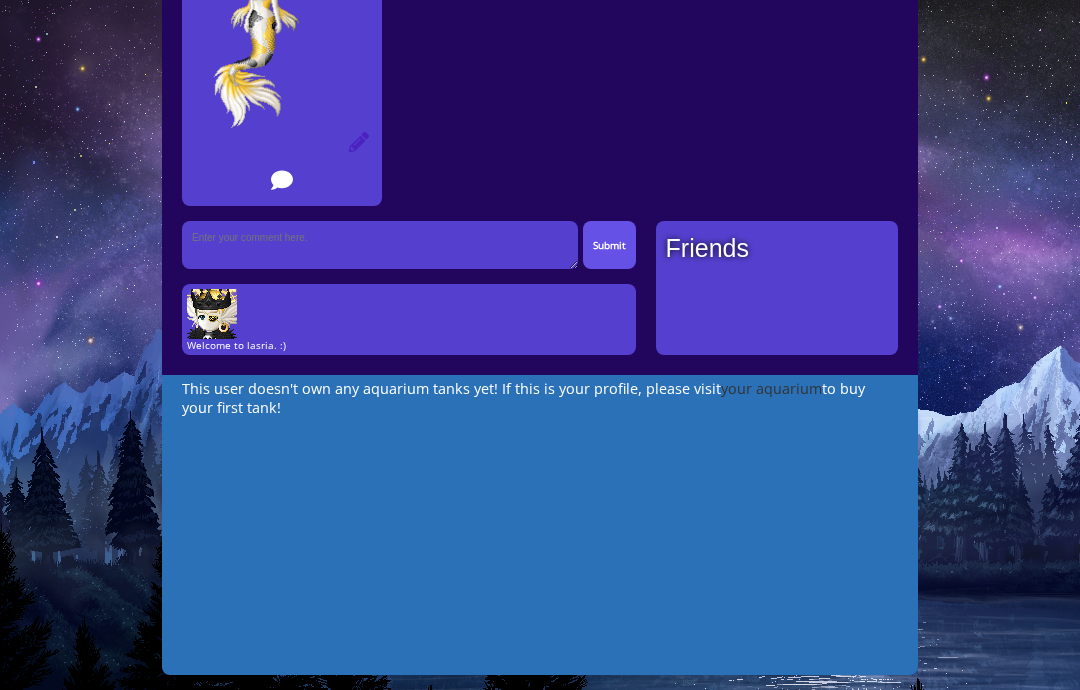 click at bounding box center (212, 314) 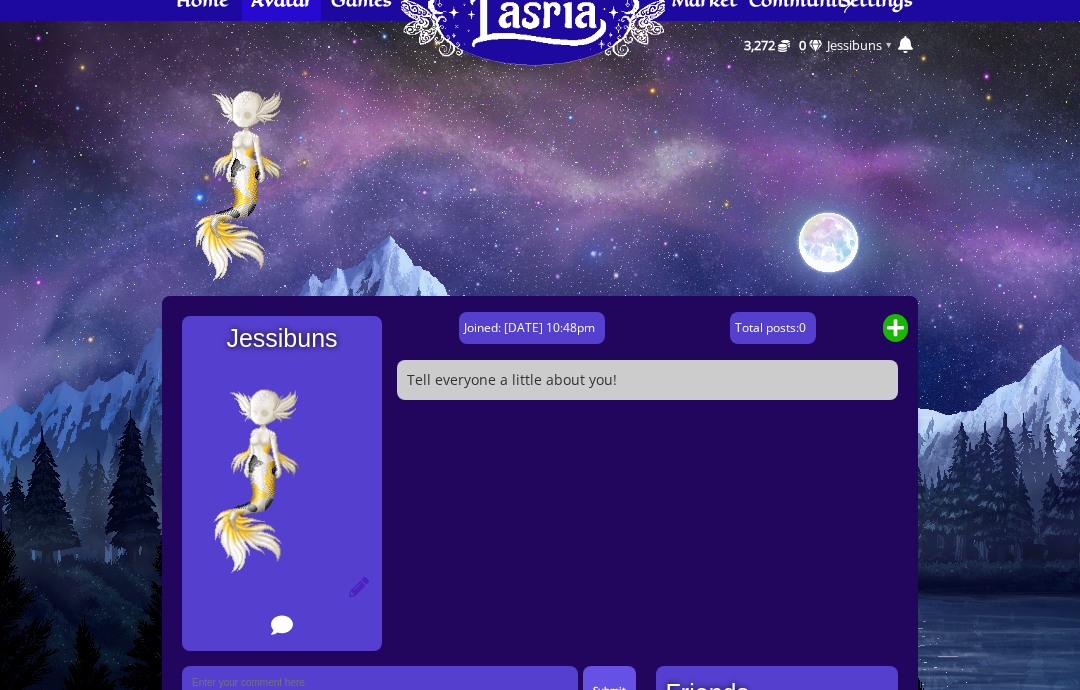 scroll, scrollTop: 0, scrollLeft: 0, axis: both 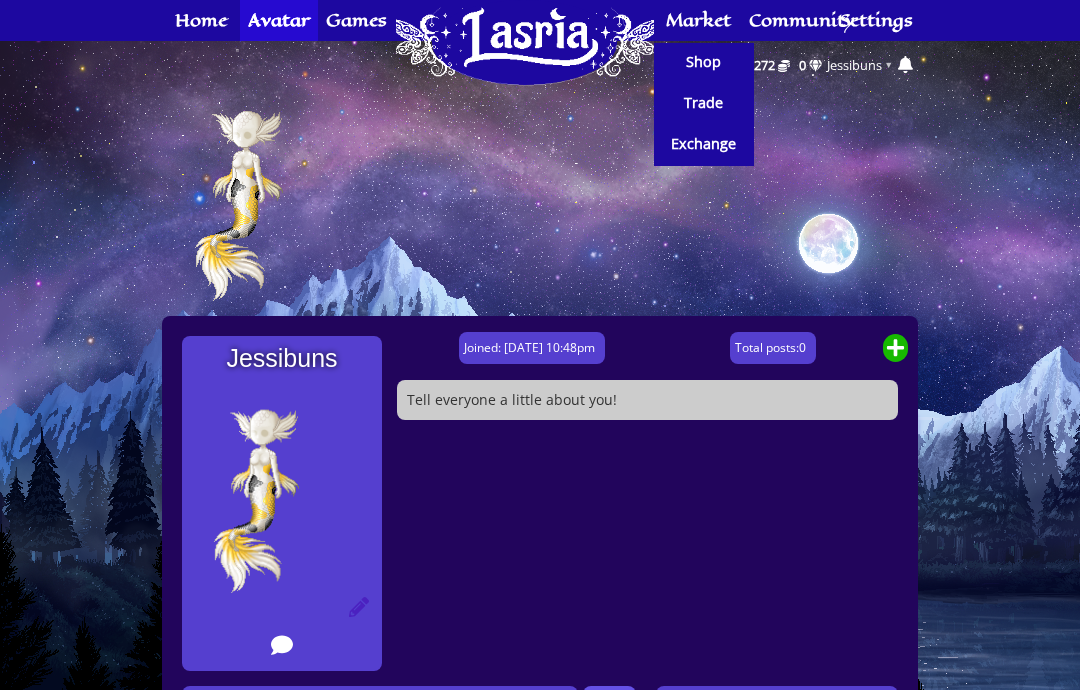 click on "Shop" at bounding box center [703, 62] 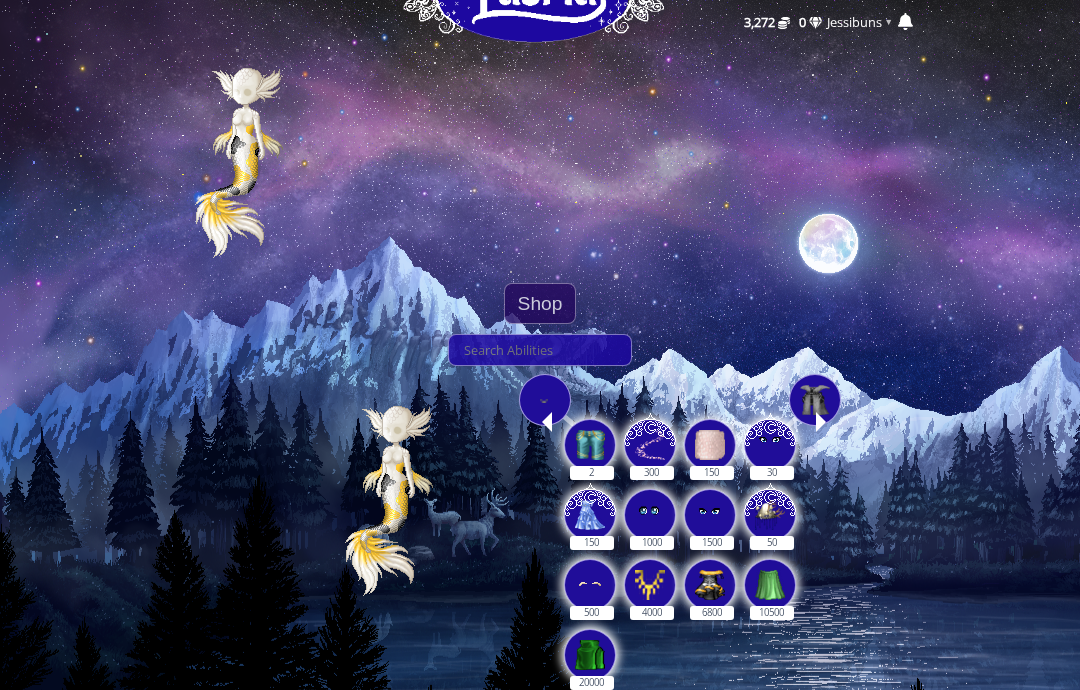 scroll, scrollTop: 99, scrollLeft: 0, axis: vertical 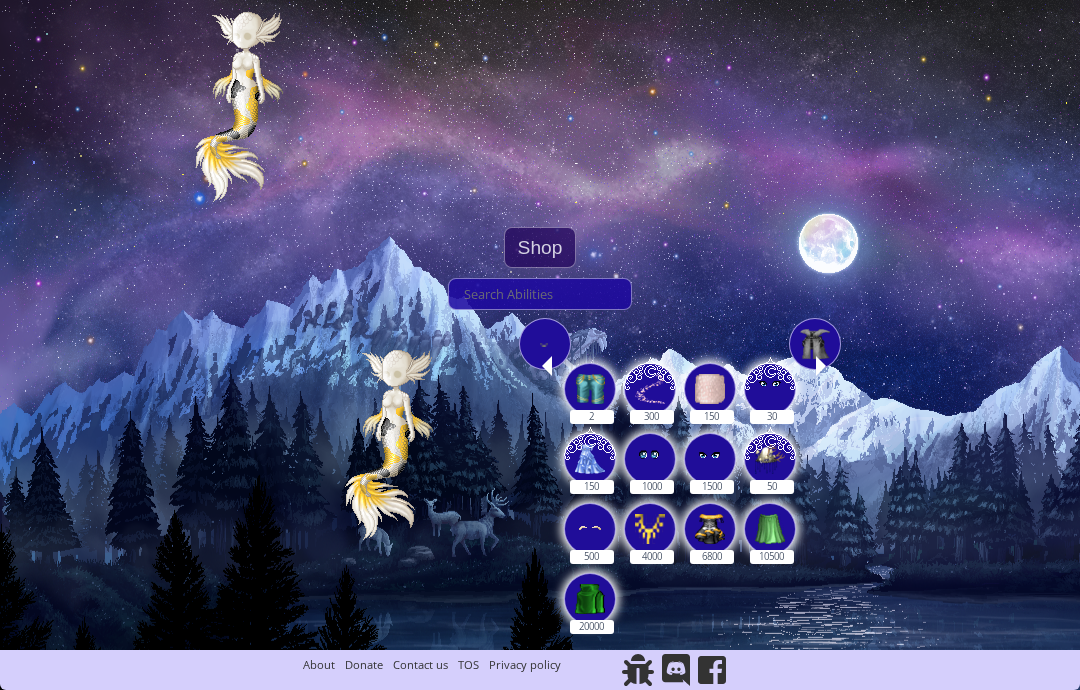 click on "Shop" at bounding box center (540, 247) 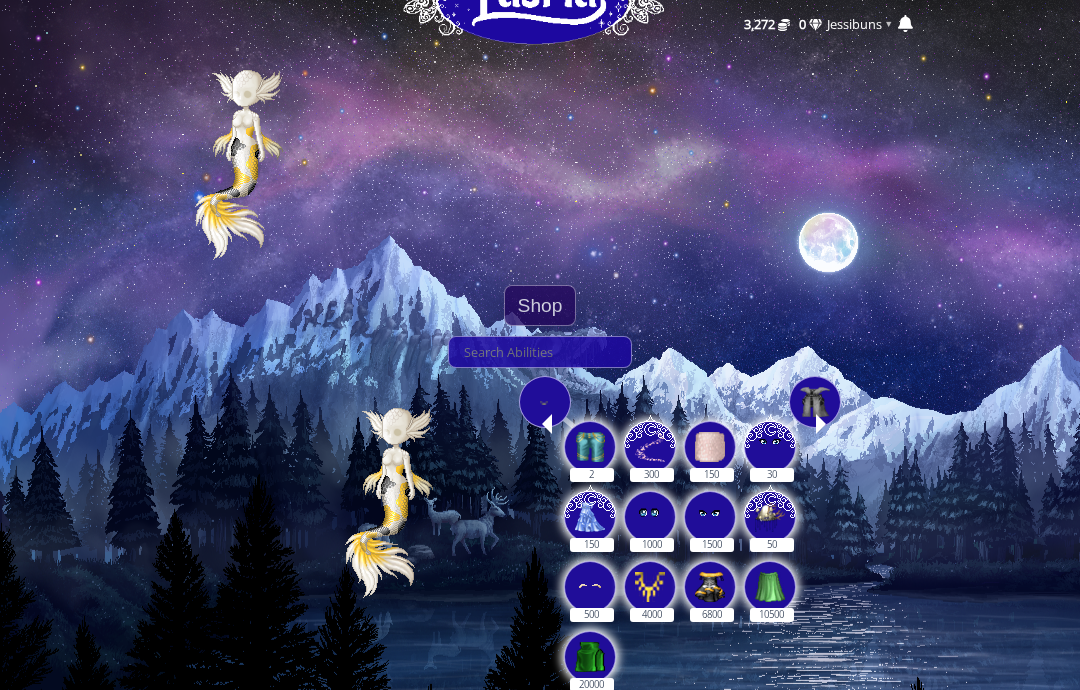 scroll, scrollTop: 0, scrollLeft: 0, axis: both 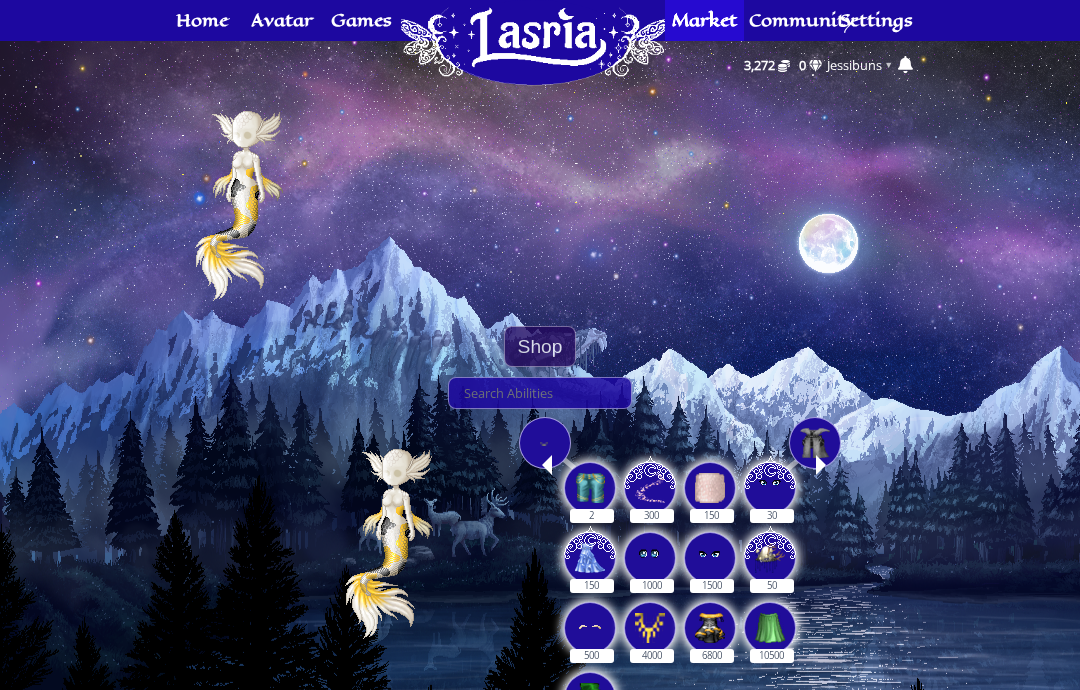 click on "Home" at bounding box center [202, 20] 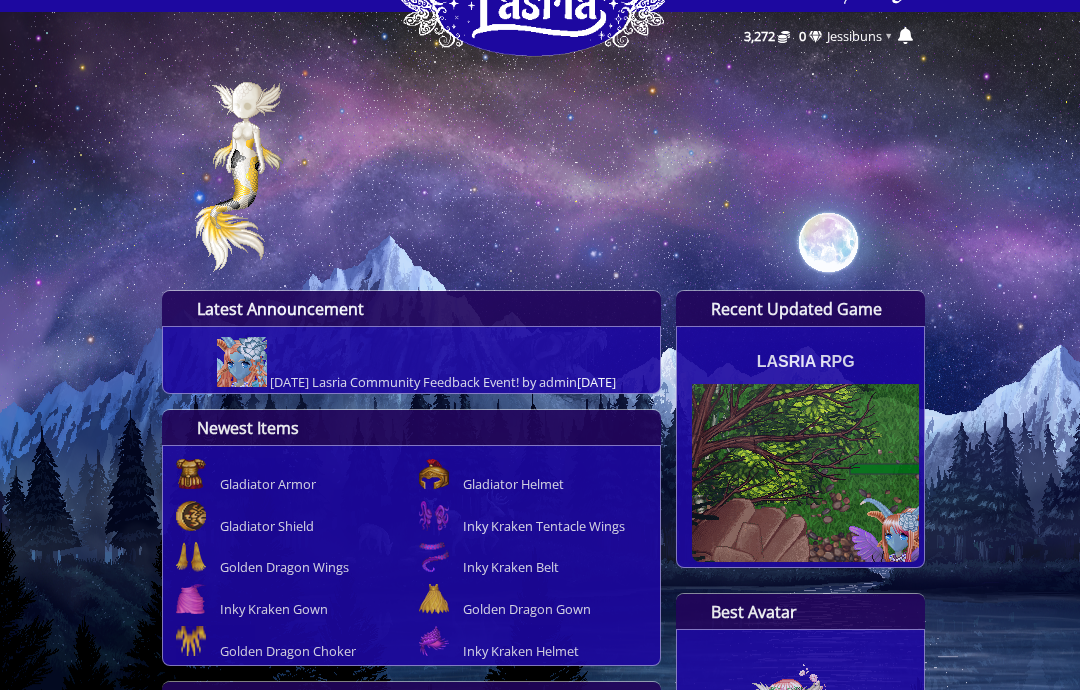 scroll, scrollTop: 0, scrollLeft: 0, axis: both 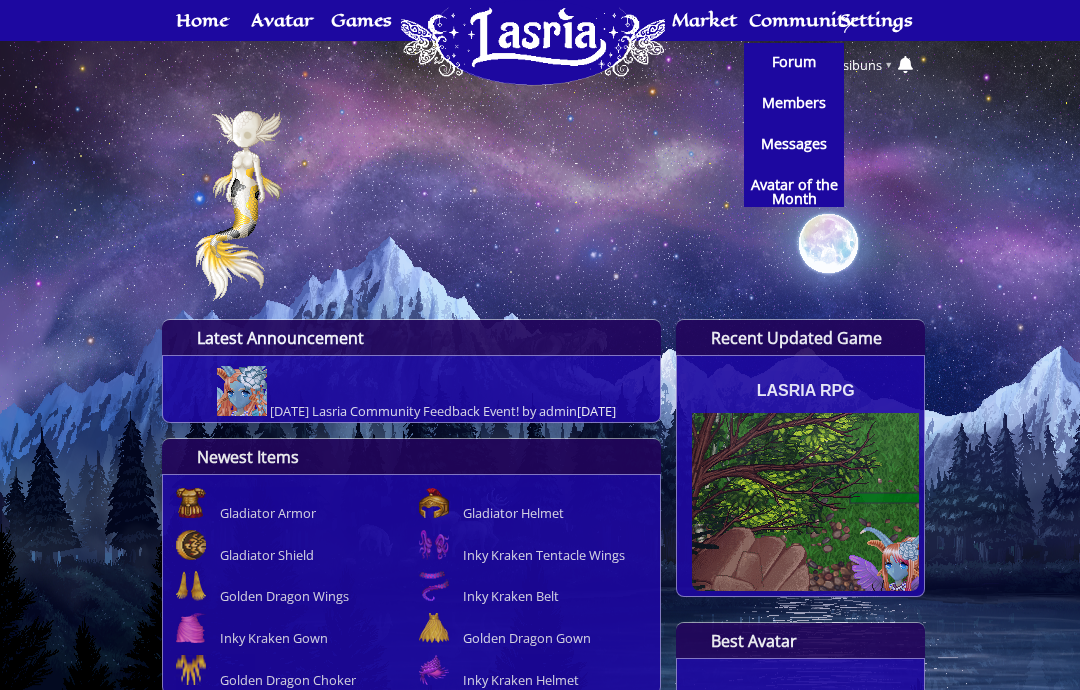 click at bounding box center [533, 43] 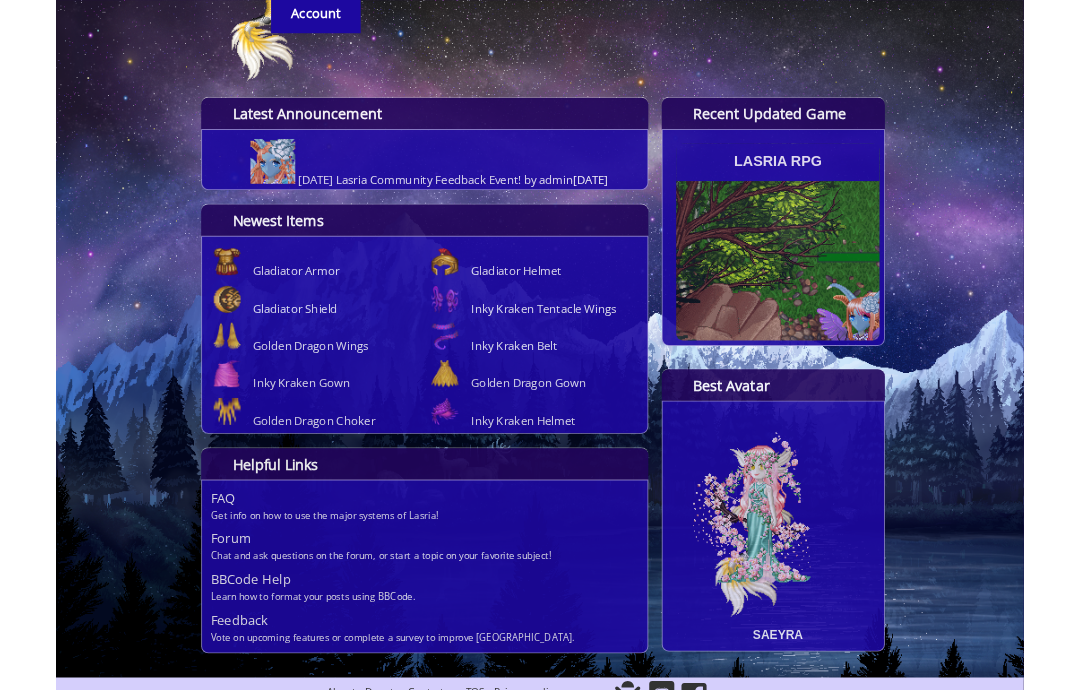 scroll, scrollTop: 233, scrollLeft: 0, axis: vertical 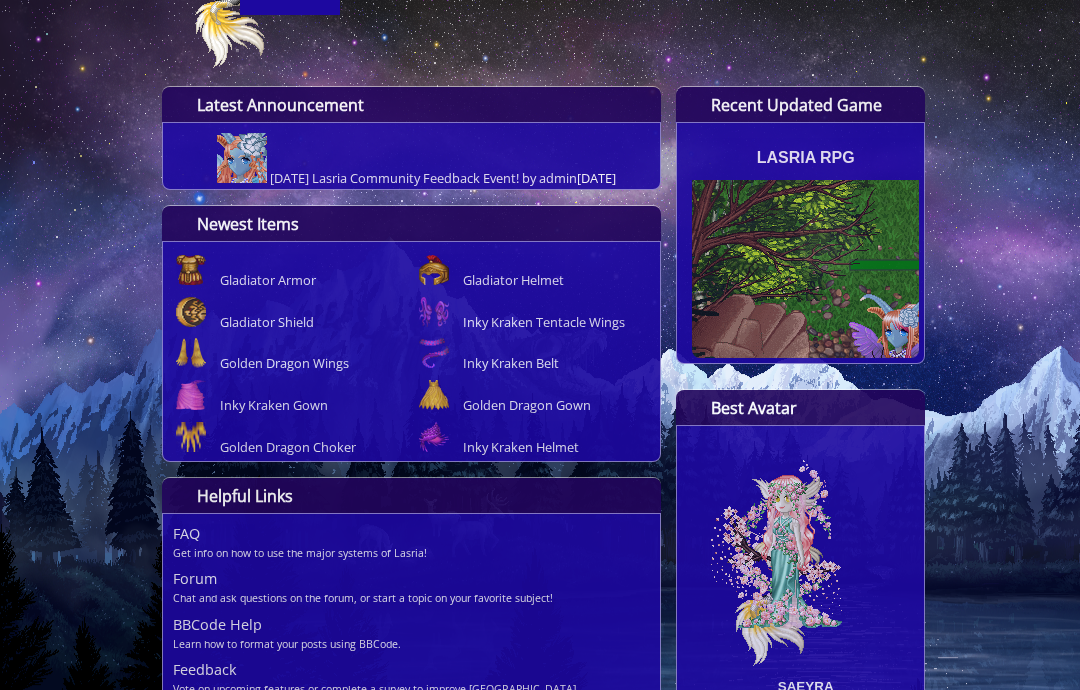 click on "Inky Kraken Belt" at bounding box center (511, 363) 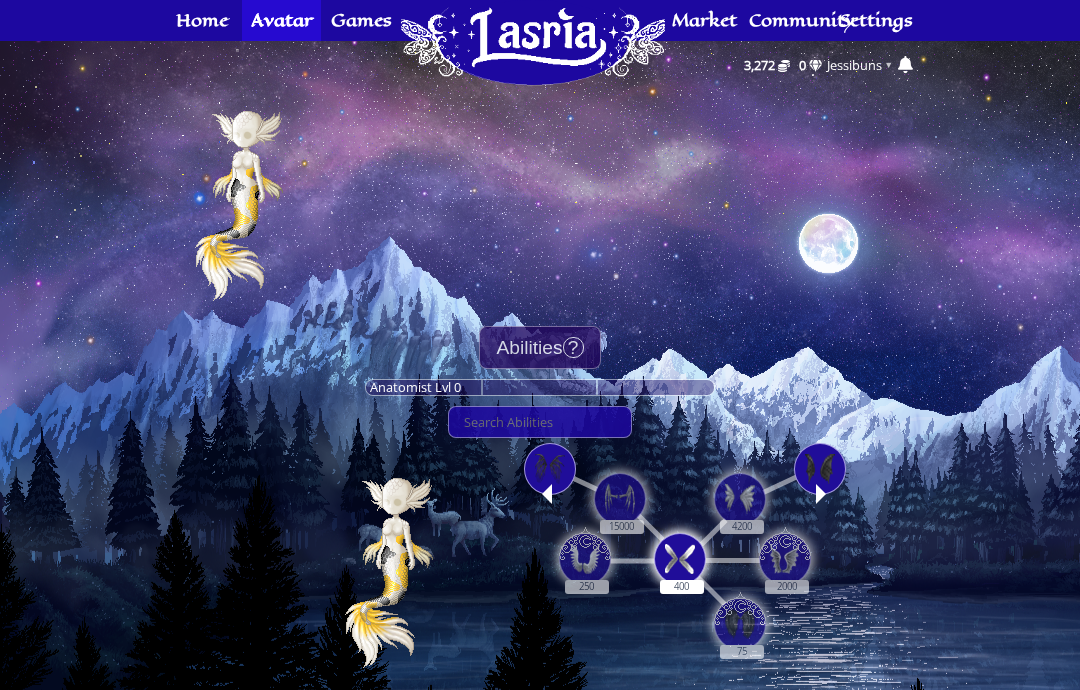 scroll, scrollTop: 53, scrollLeft: 0, axis: vertical 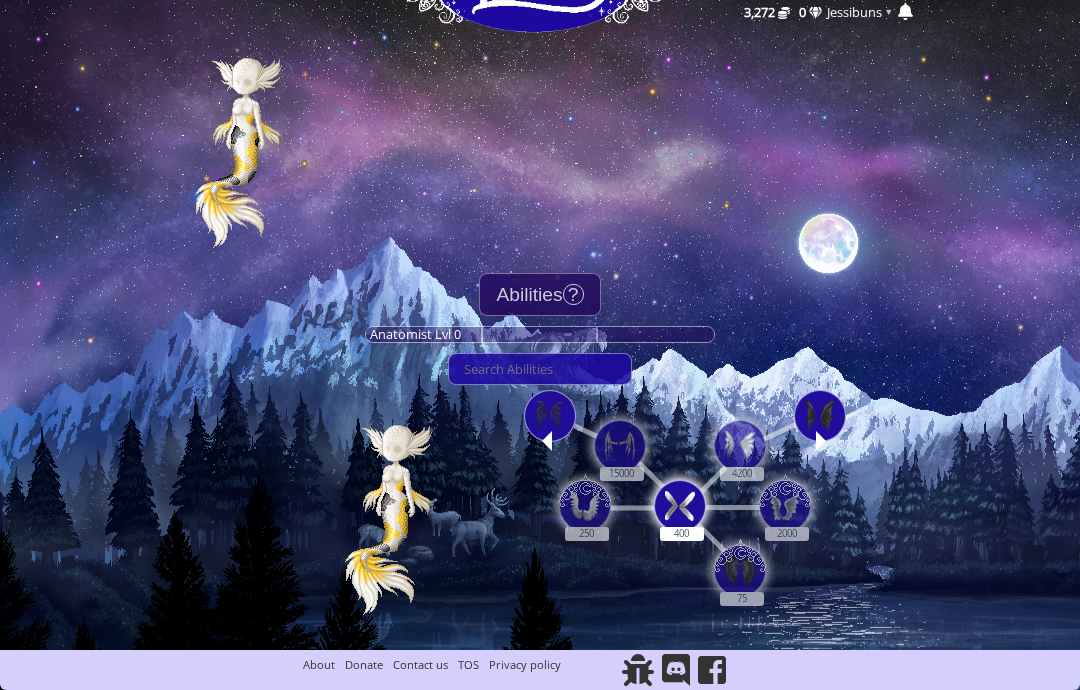 click at bounding box center (550, 416) 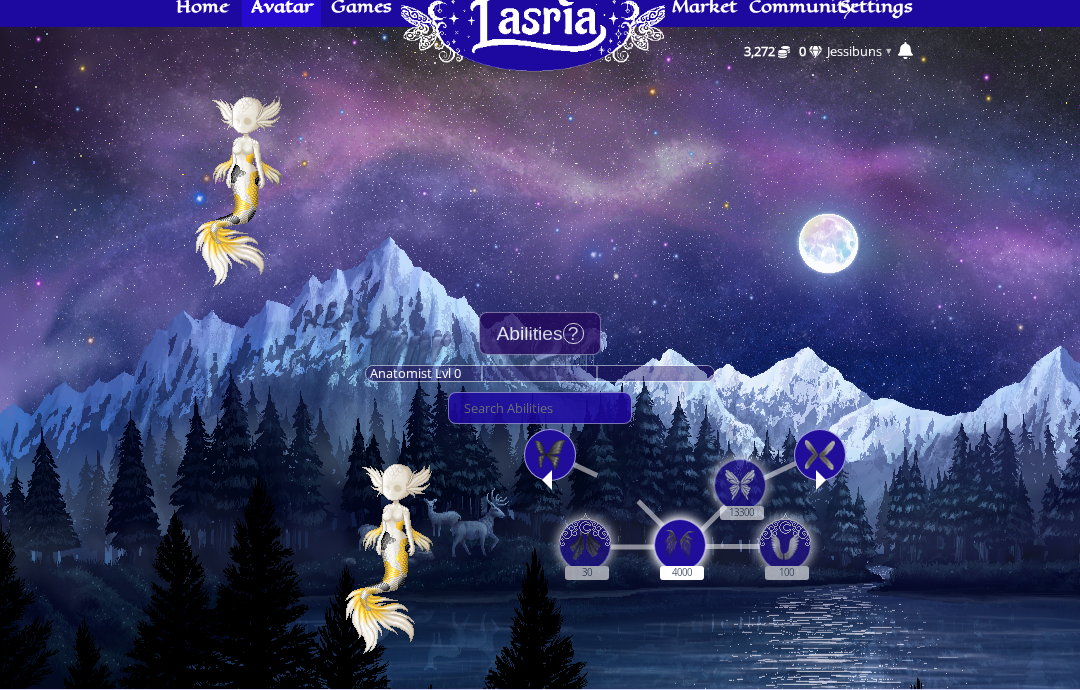scroll, scrollTop: 0, scrollLeft: 0, axis: both 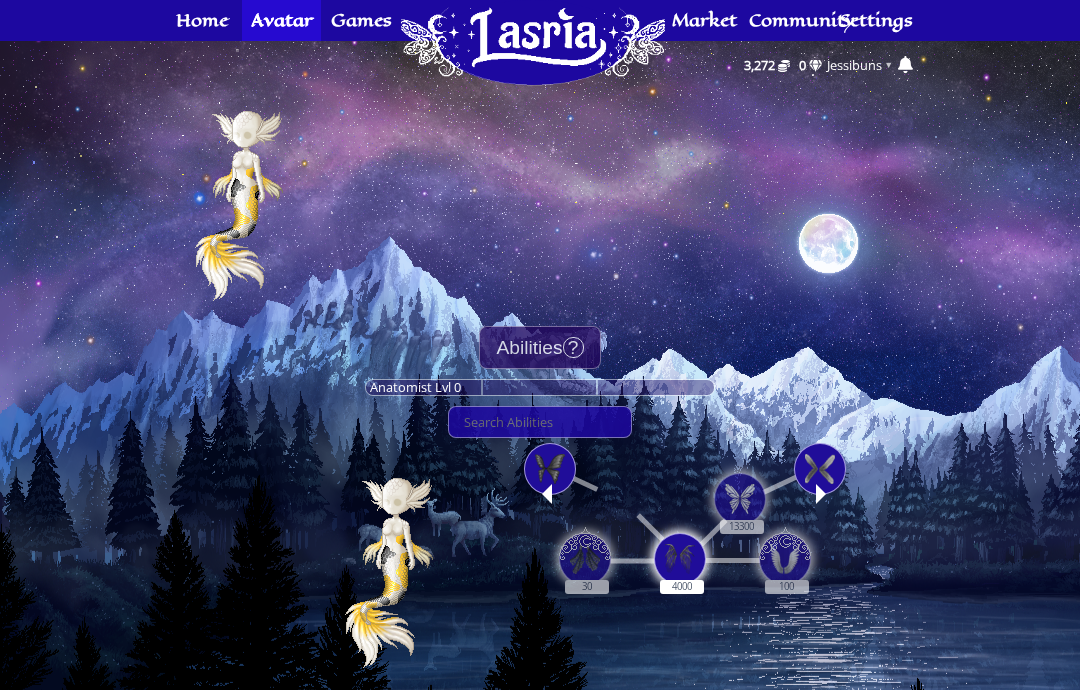 click at bounding box center (533, 43) 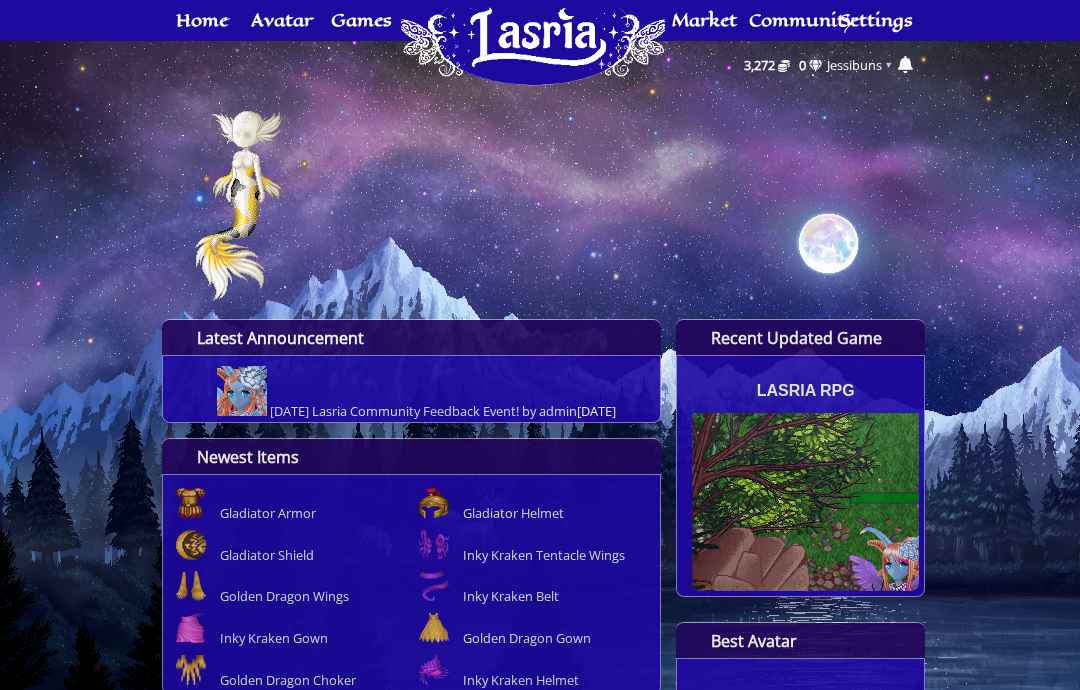 scroll, scrollTop: 0, scrollLeft: 0, axis: both 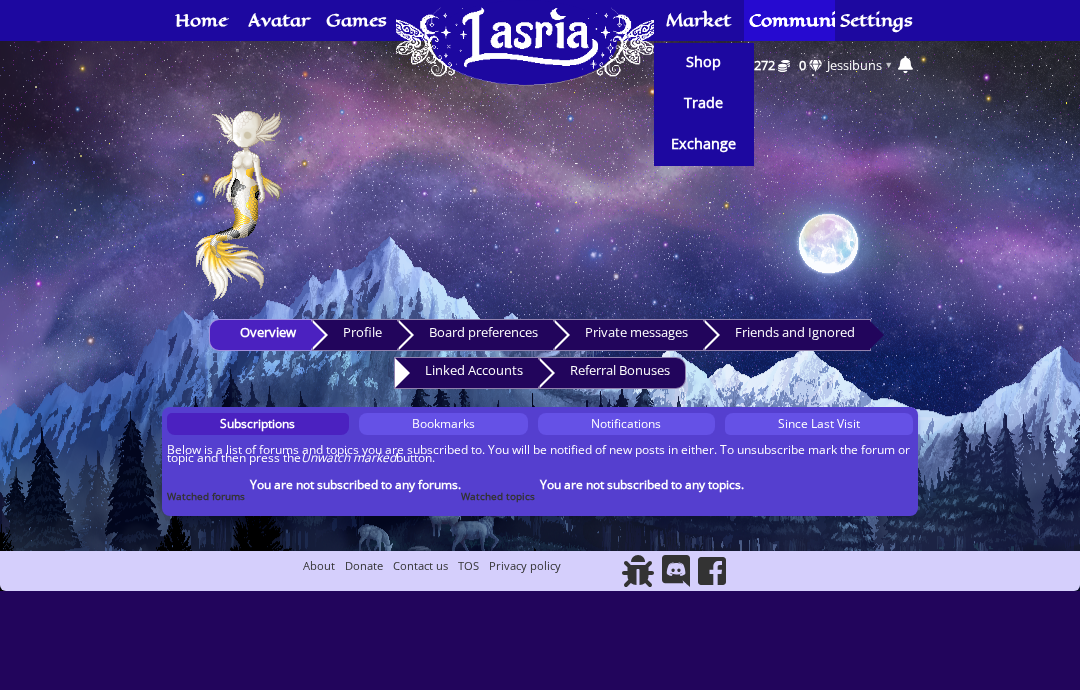 click on "Shop" at bounding box center (703, 62) 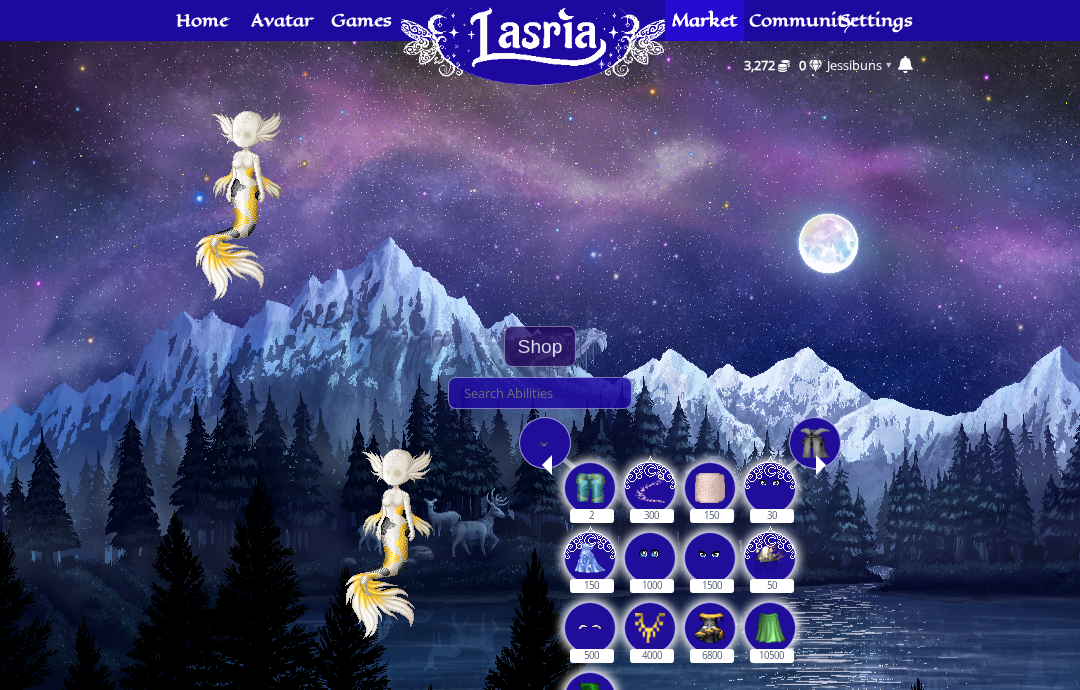 scroll, scrollTop: 0, scrollLeft: 0, axis: both 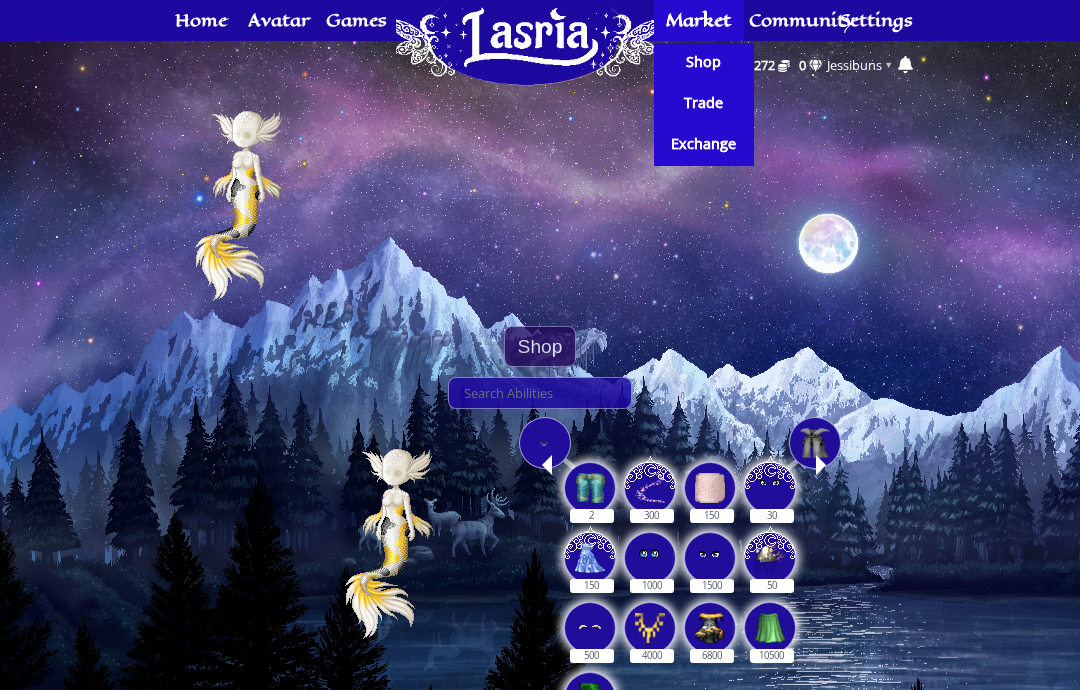 click on "Exchange" at bounding box center (704, 145) 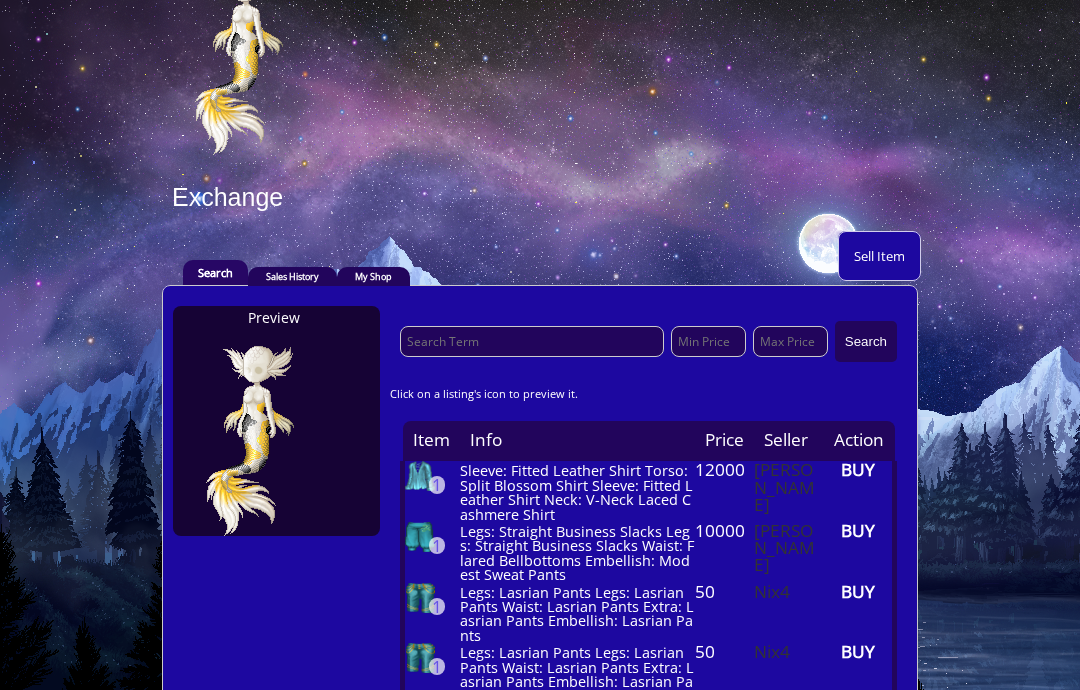 scroll, scrollTop: 0, scrollLeft: 0, axis: both 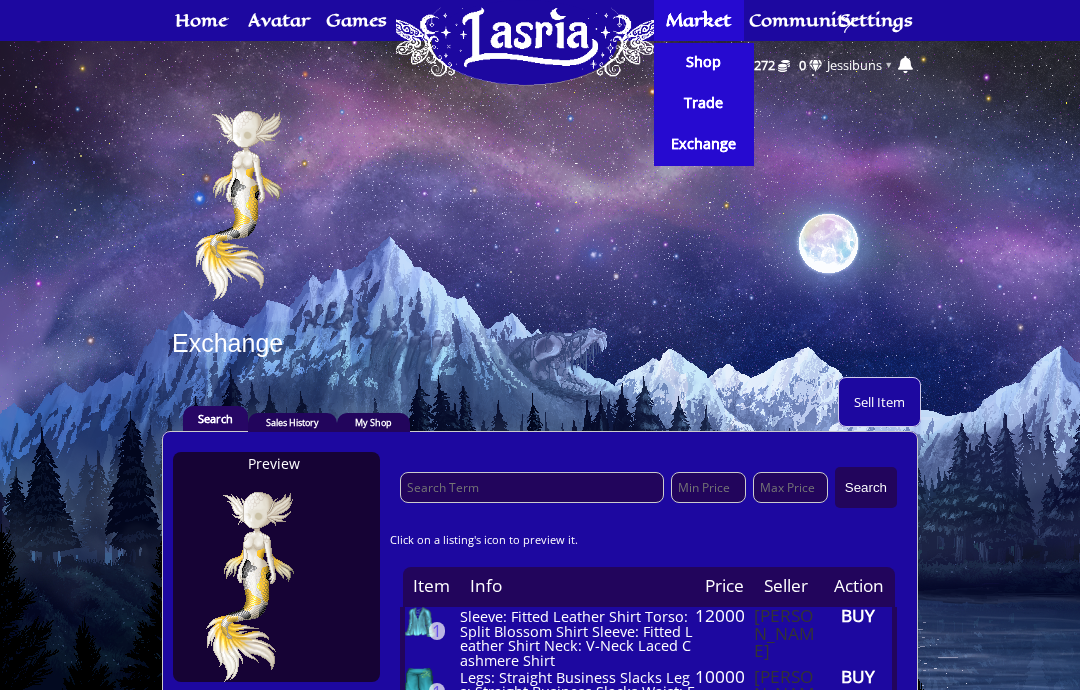 click on "Shop" at bounding box center (703, 62) 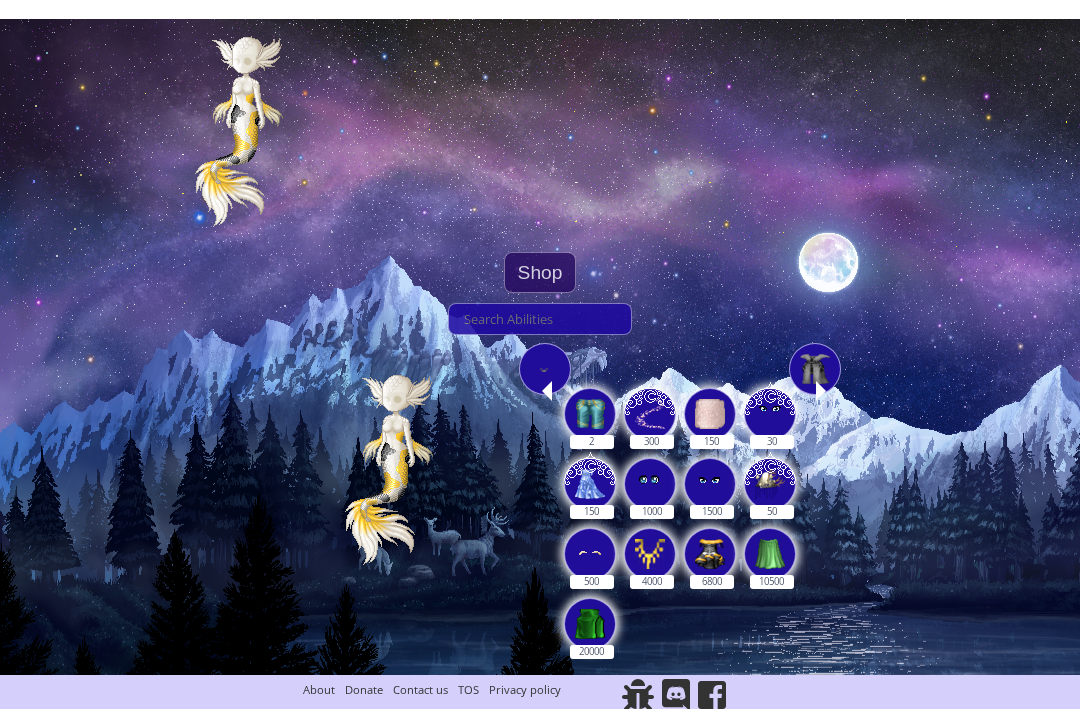scroll, scrollTop: 99, scrollLeft: 0, axis: vertical 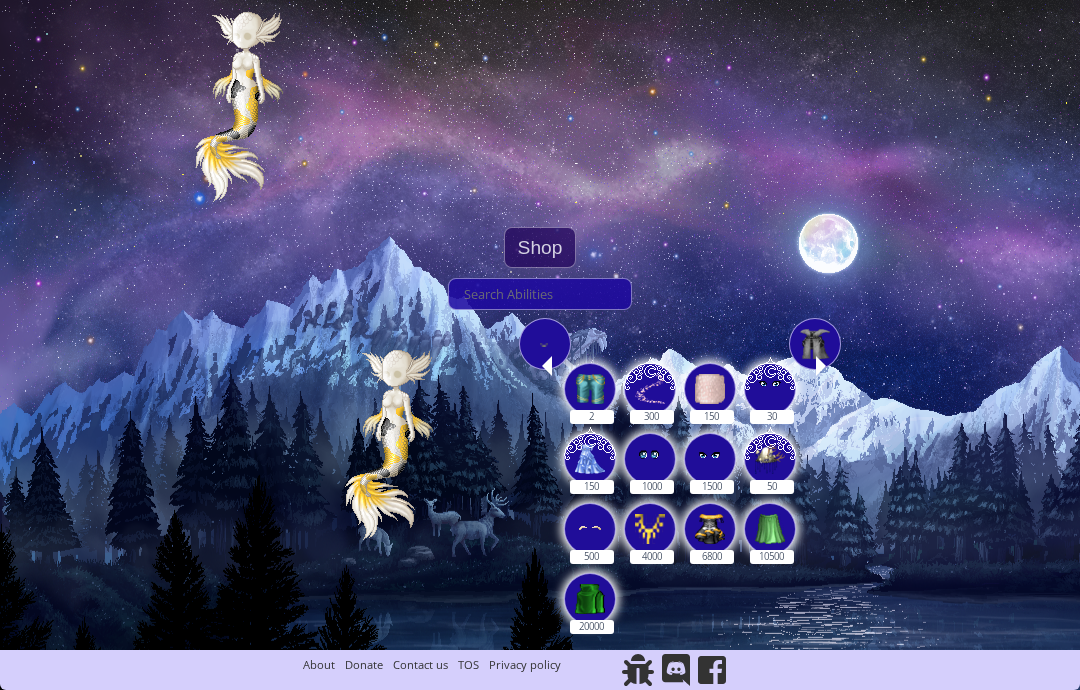 click at bounding box center (650, 386) 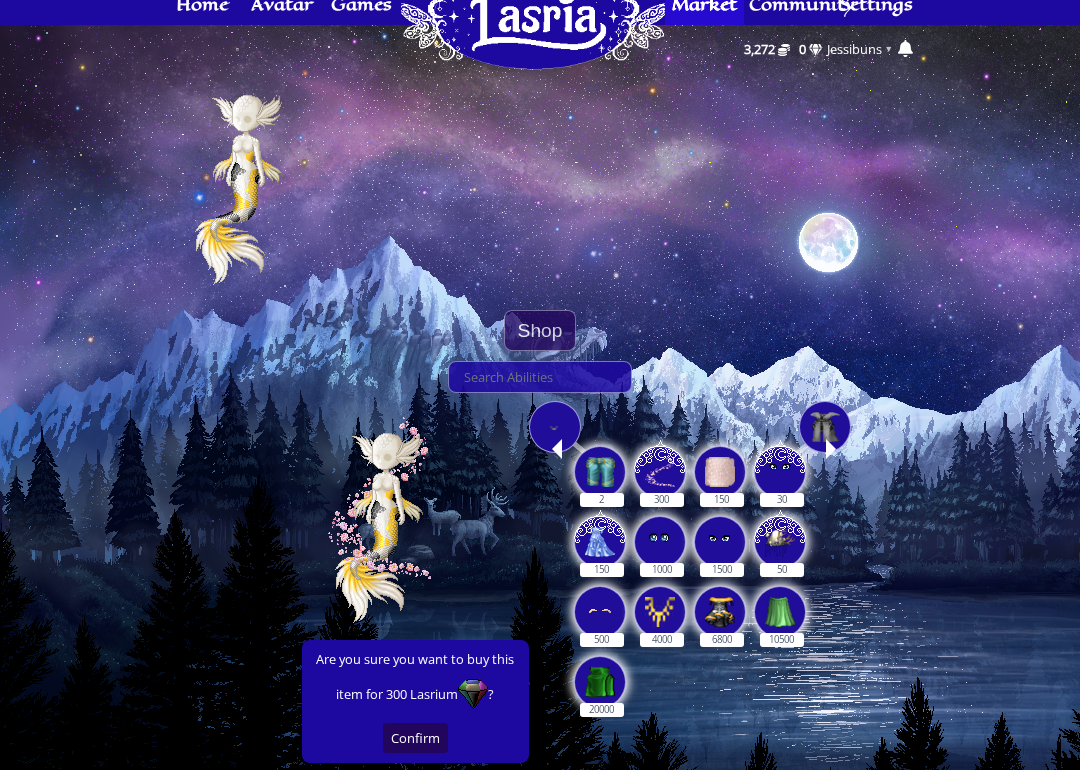 scroll, scrollTop: 16, scrollLeft: 0, axis: vertical 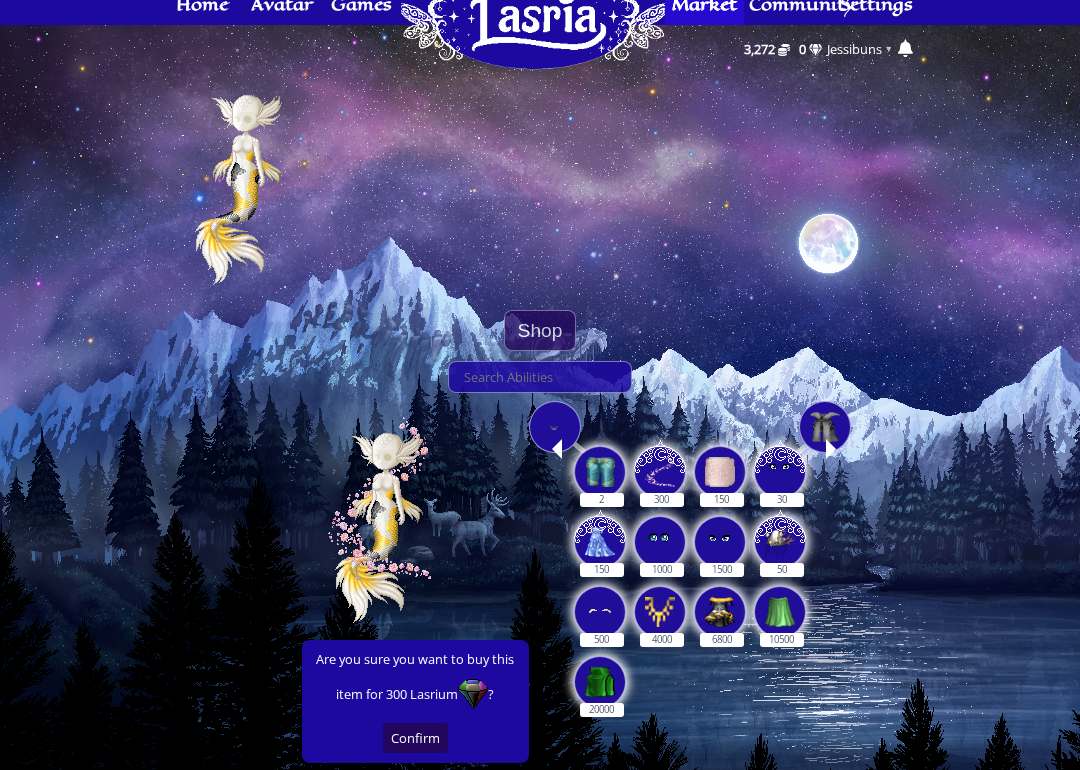click at bounding box center (825, 427) 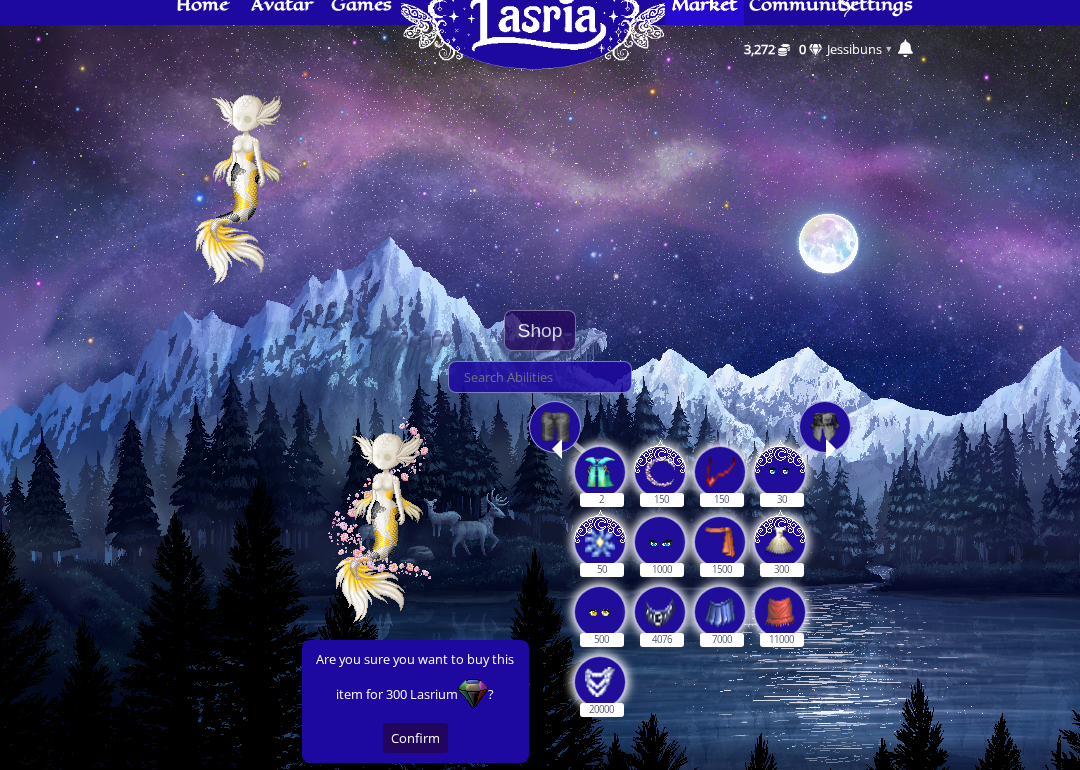 click at bounding box center (660, 469) 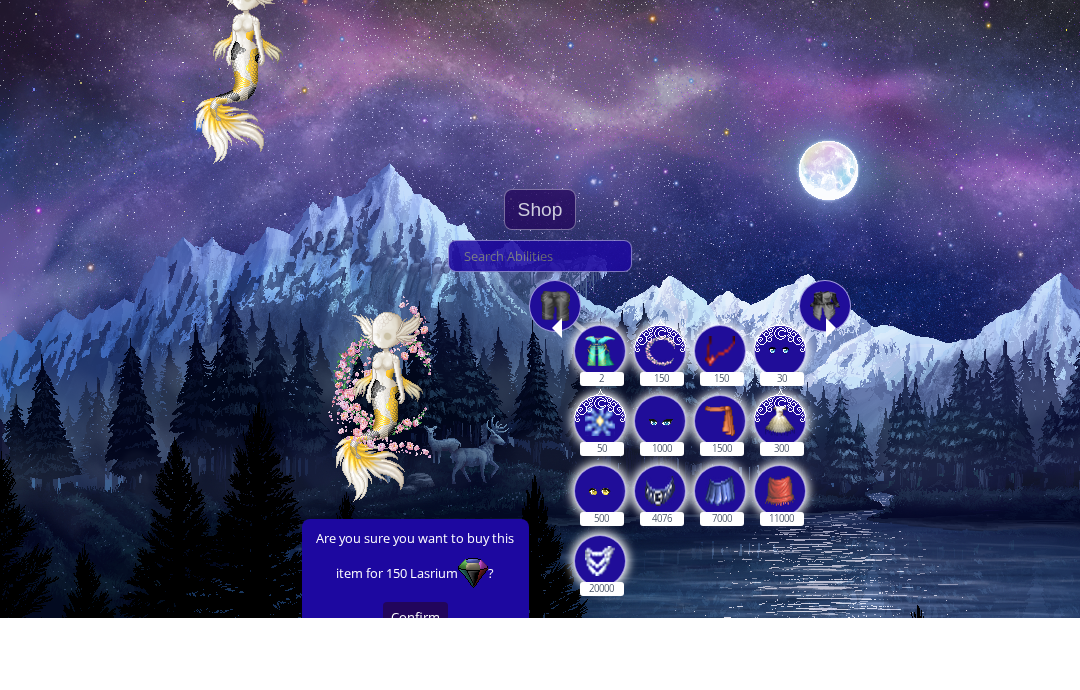 scroll, scrollTop: 136, scrollLeft: 0, axis: vertical 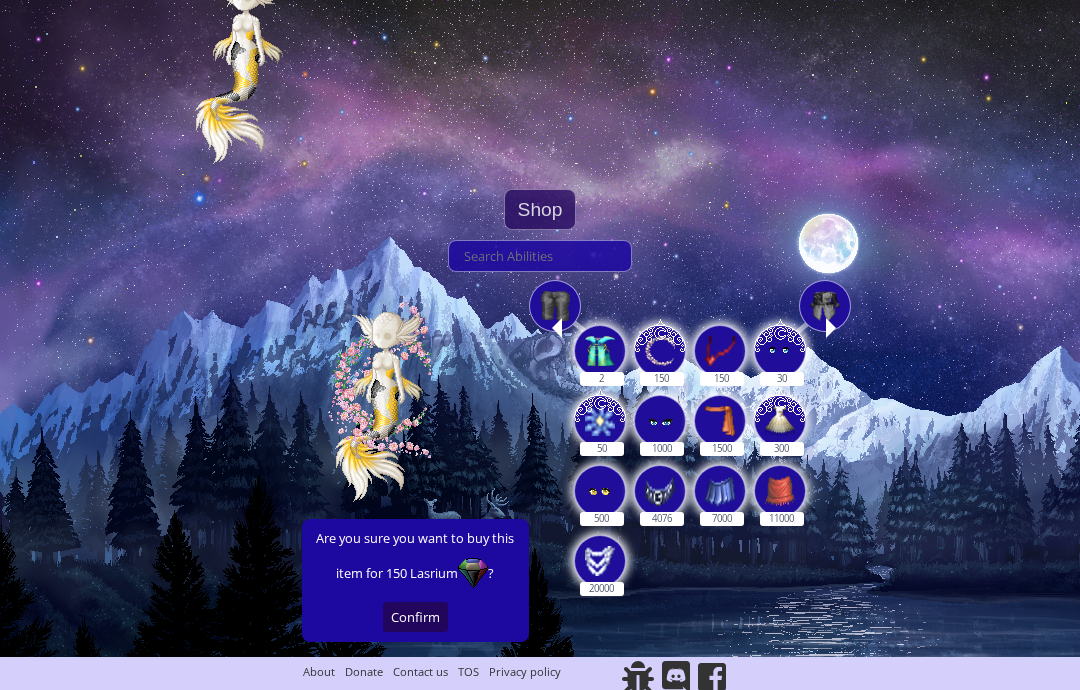 click at bounding box center (720, 351) 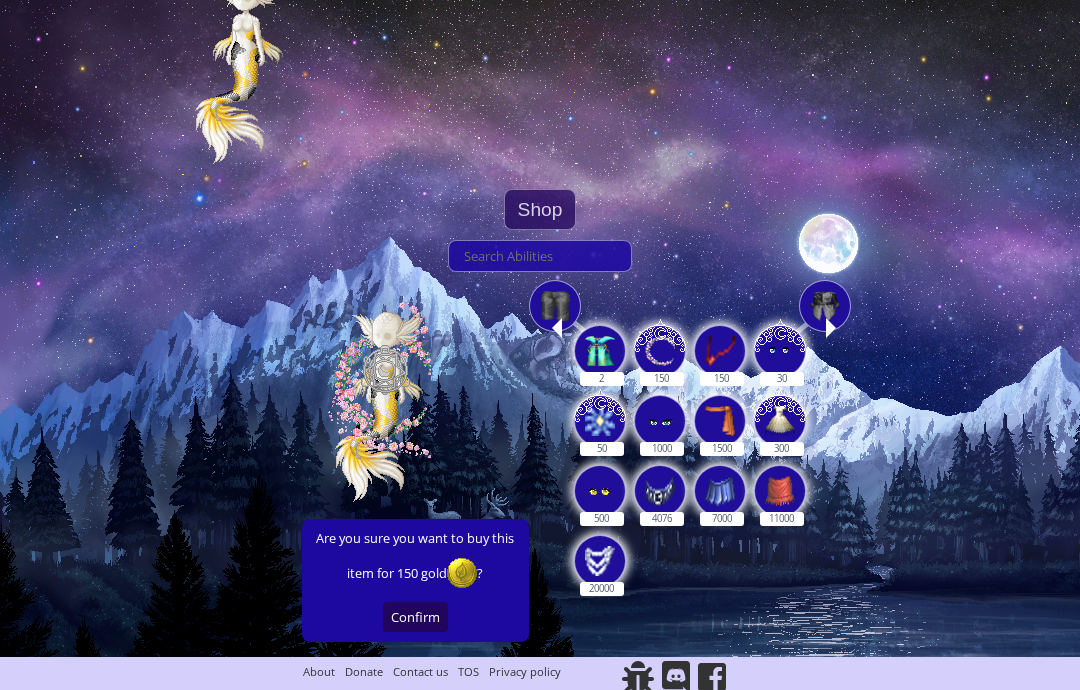 scroll, scrollTop: 127, scrollLeft: 0, axis: vertical 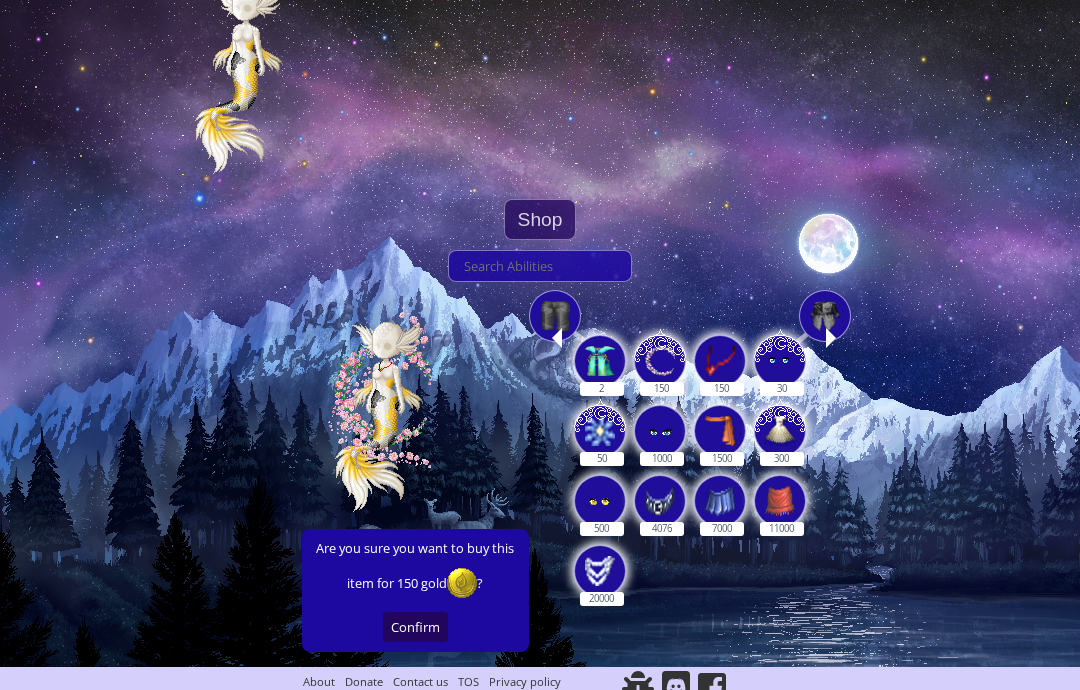 click at bounding box center [600, 428] 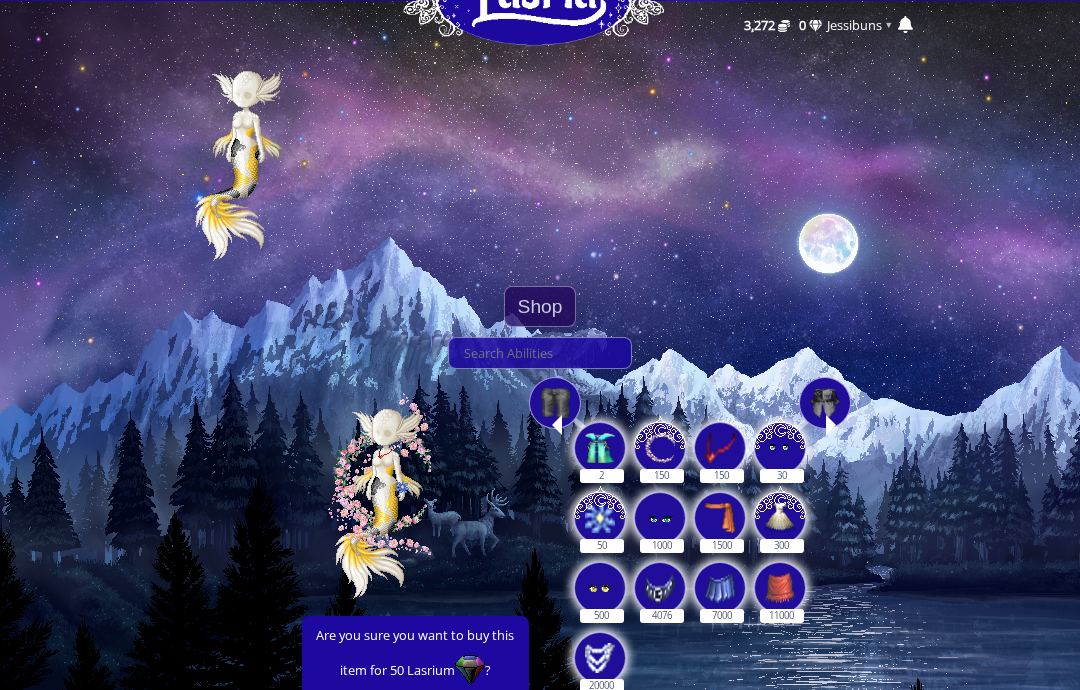 scroll, scrollTop: 0, scrollLeft: 0, axis: both 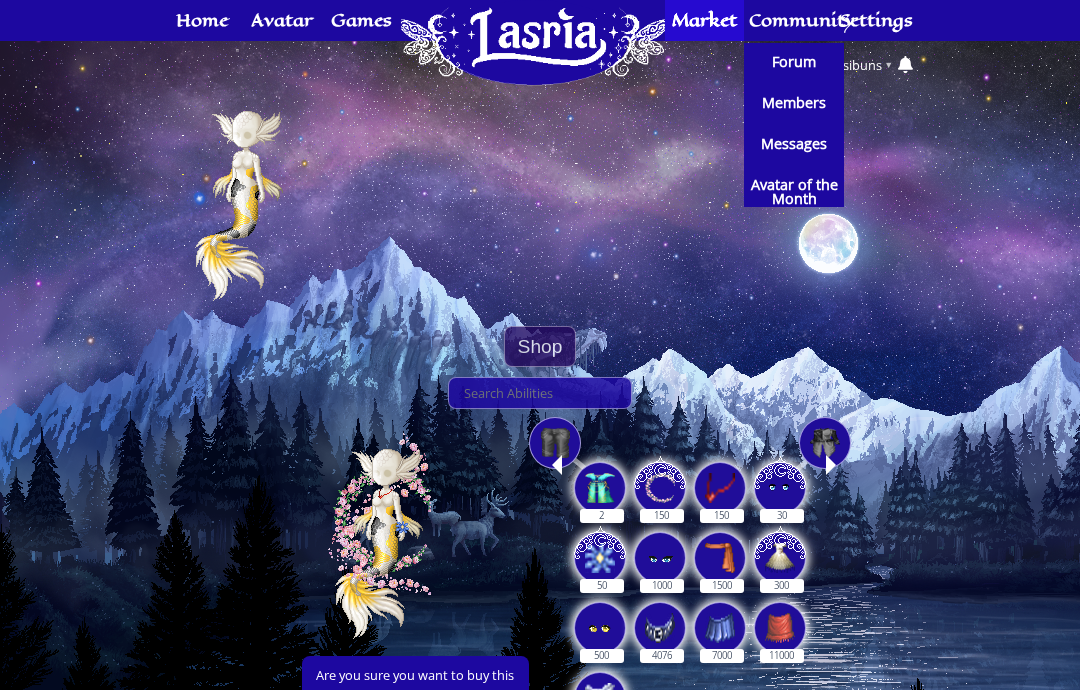 click on "Forum" at bounding box center (794, 62) 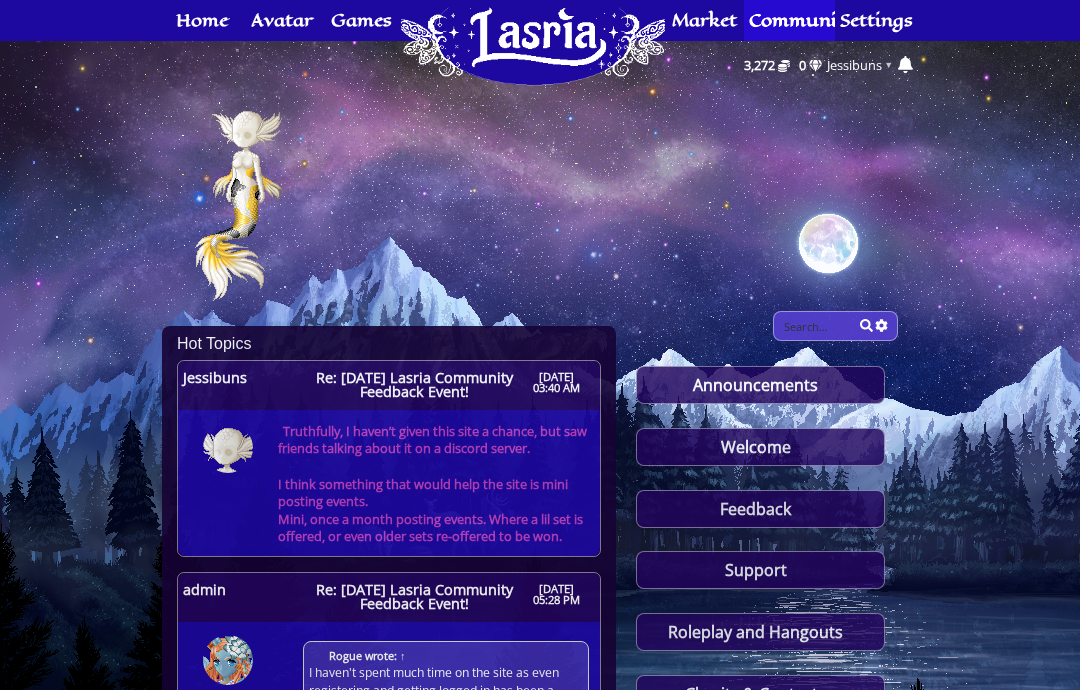 scroll, scrollTop: 0, scrollLeft: 0, axis: both 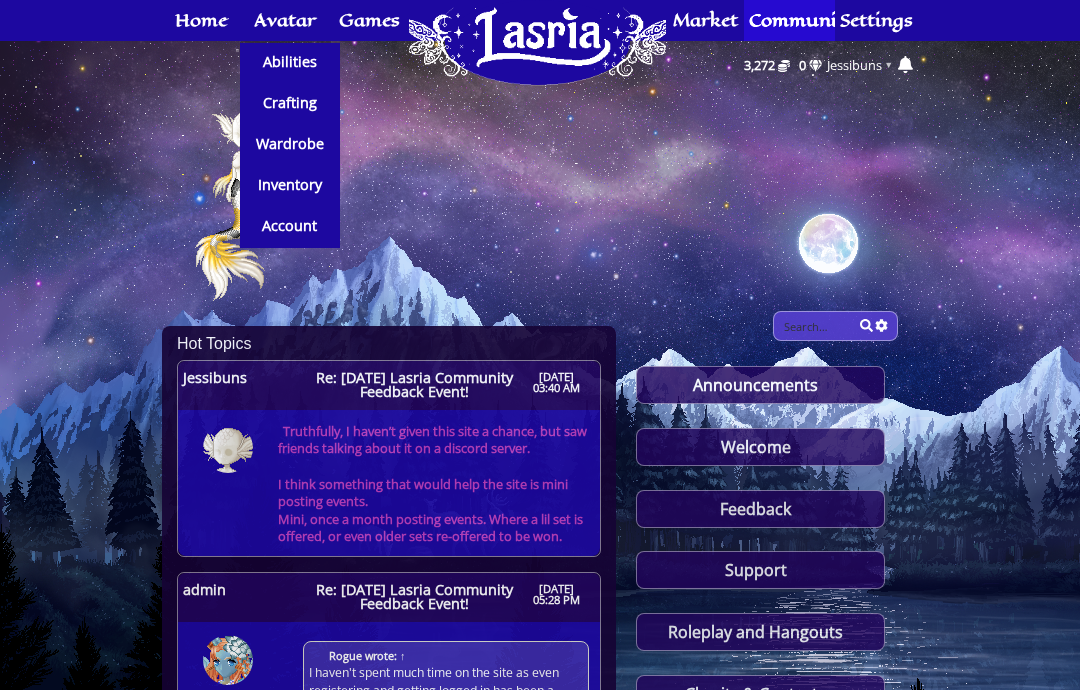 click on "Wardrobe" at bounding box center [290, 144] 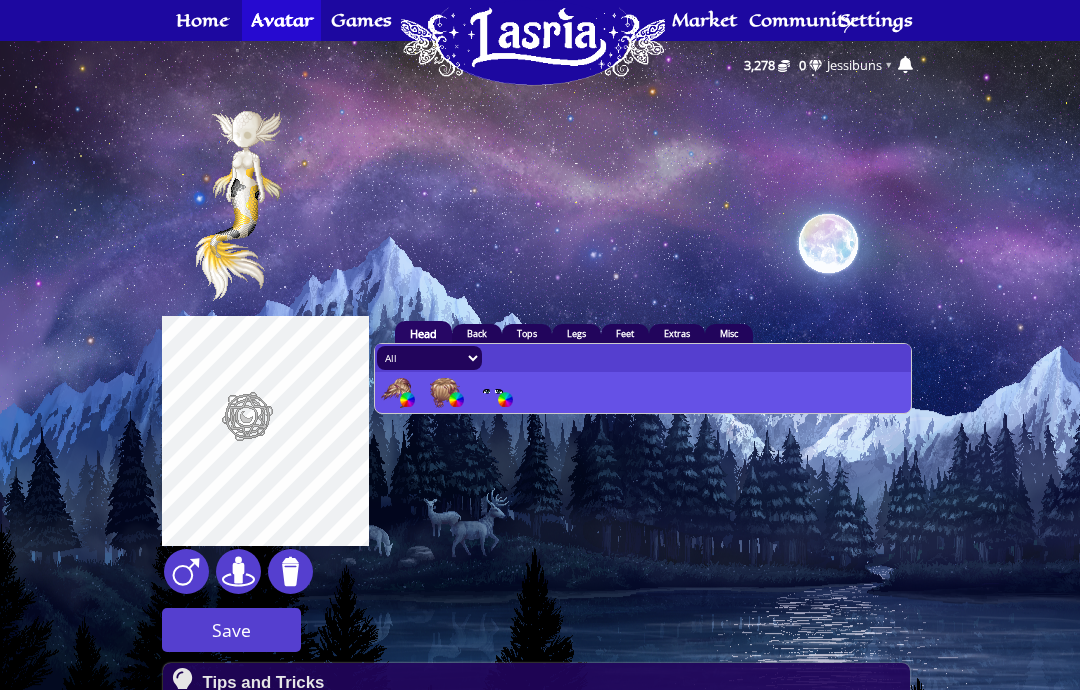 scroll, scrollTop: 0, scrollLeft: 0, axis: both 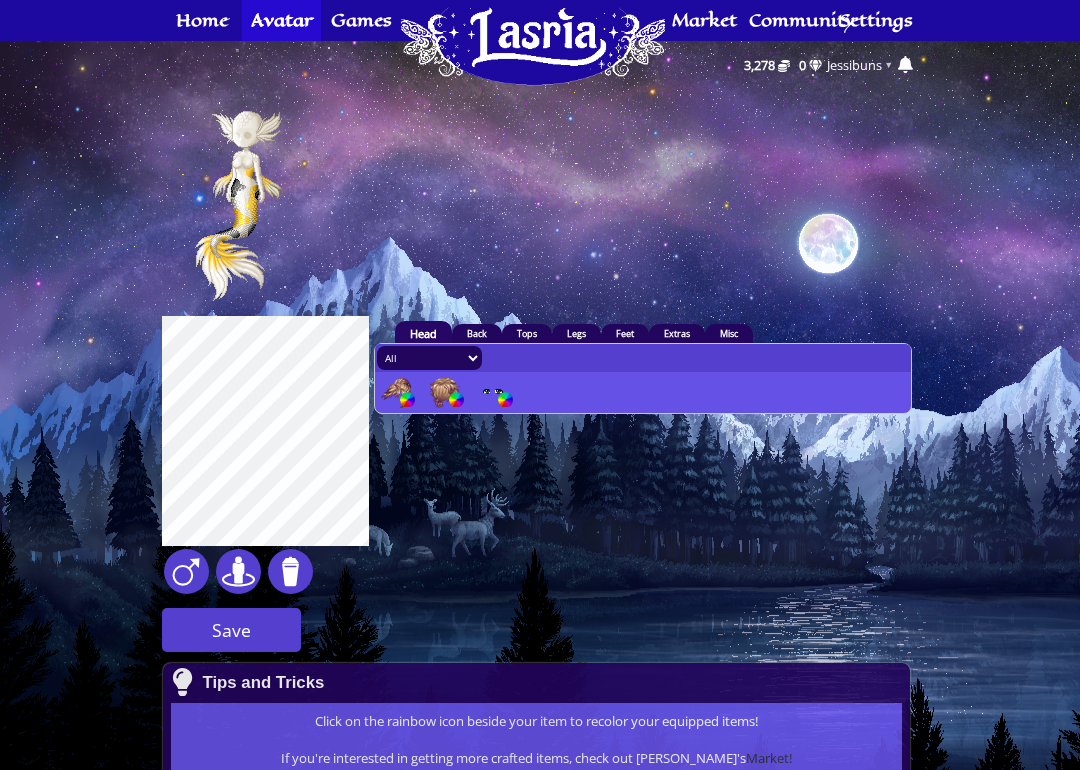 click on "Back" at bounding box center [477, 333] 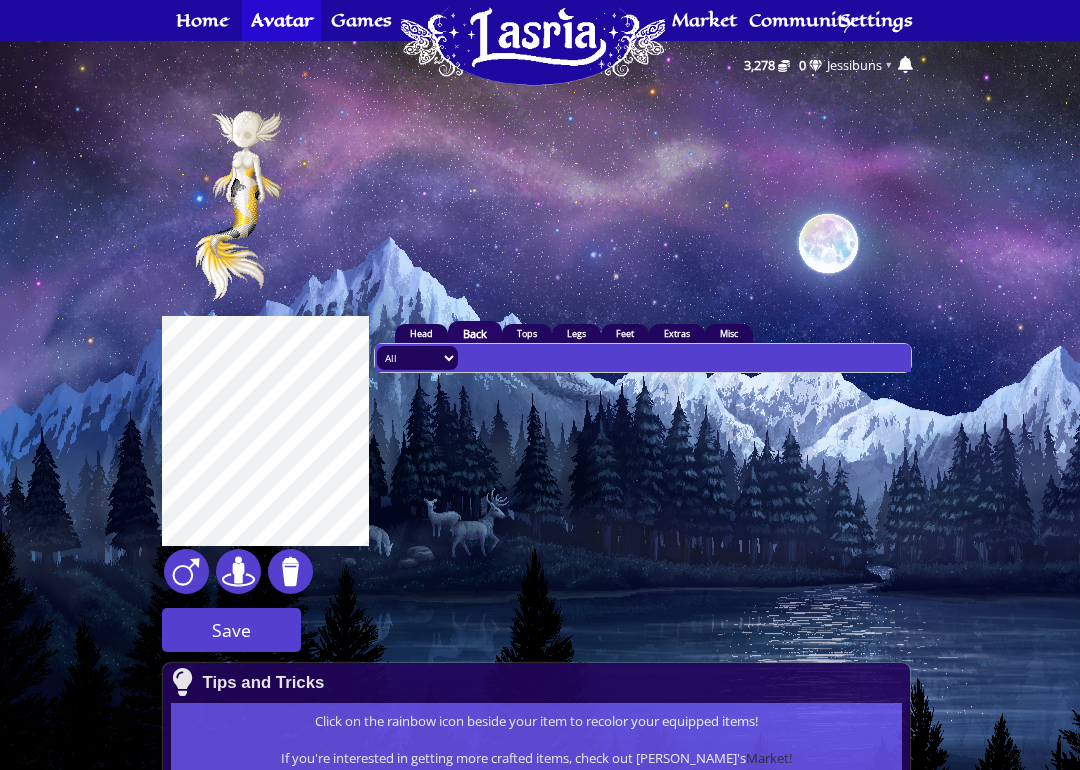 click on "Tops" at bounding box center (527, 333) 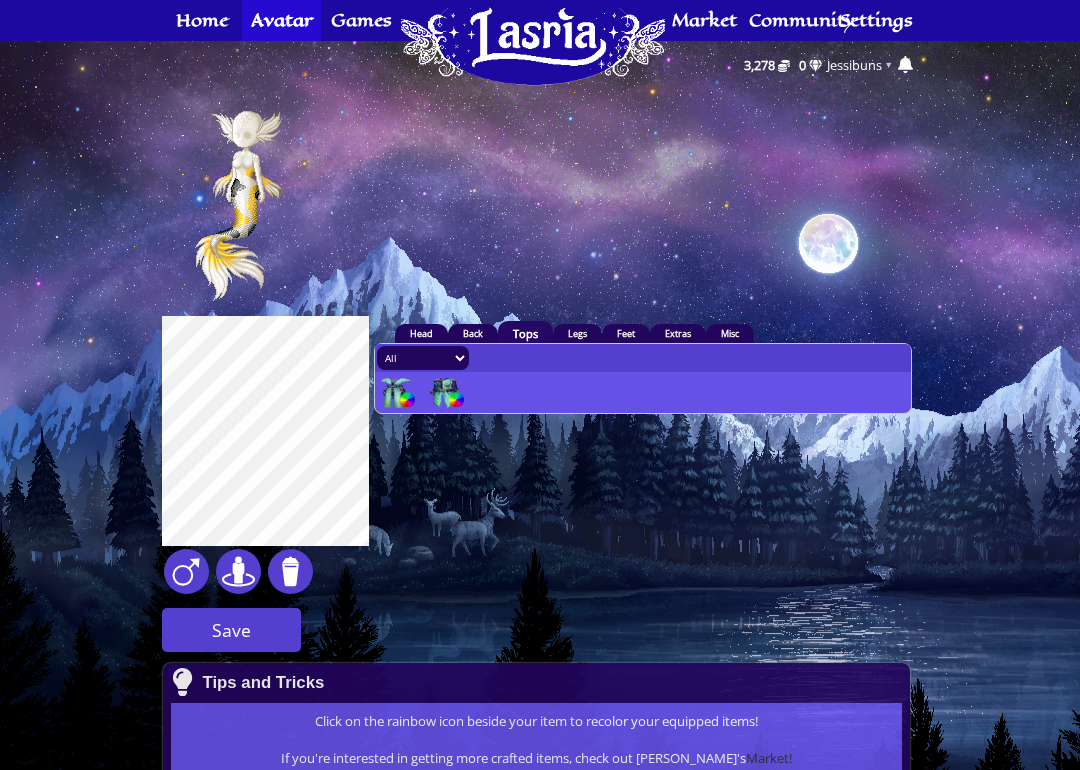 click at bounding box center (445, 393) 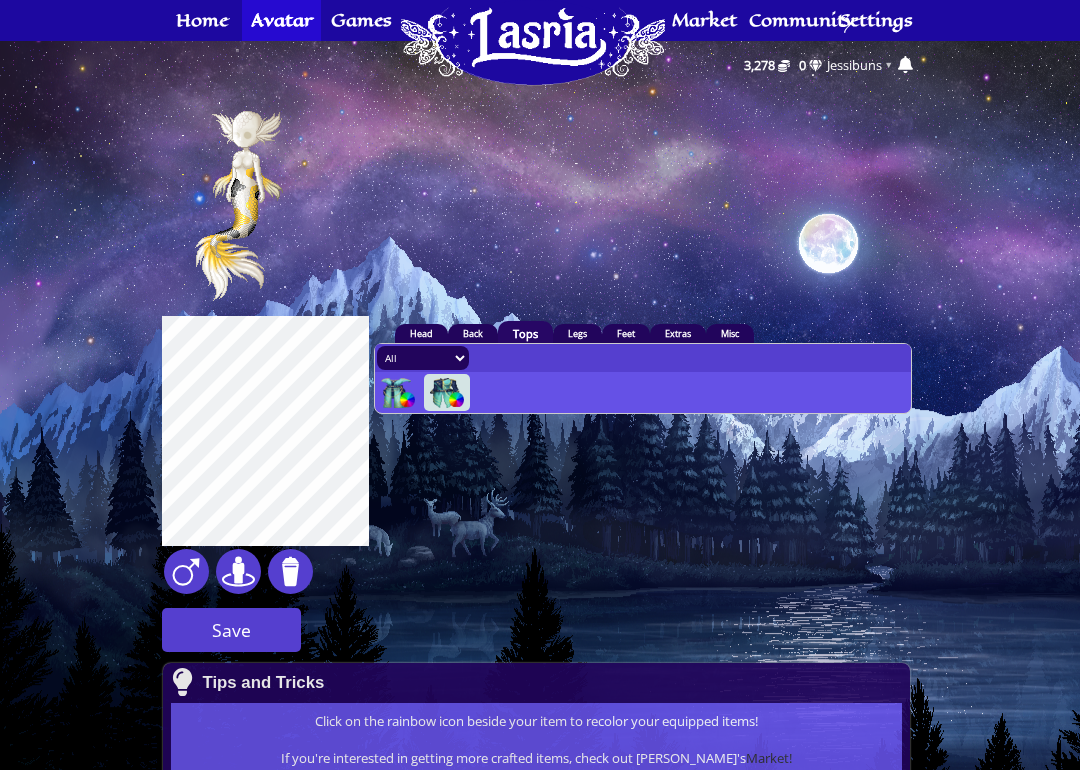 click at bounding box center [445, 393] 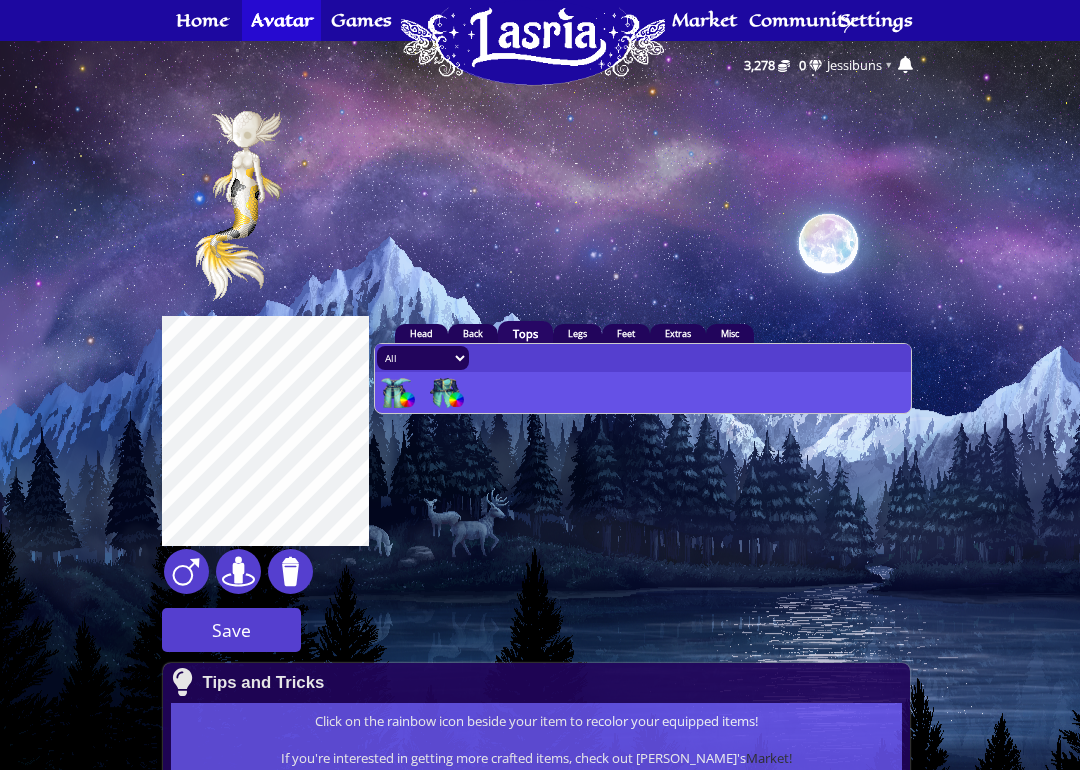 click at bounding box center (396, 393) 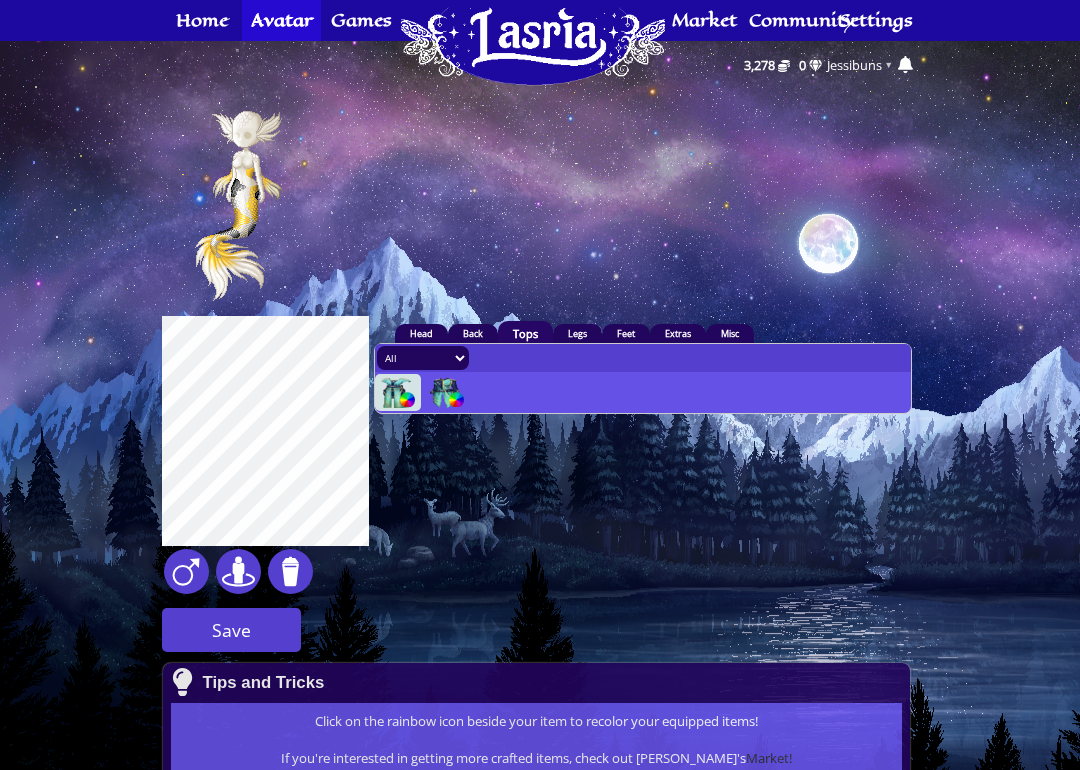 click at bounding box center (396, 393) 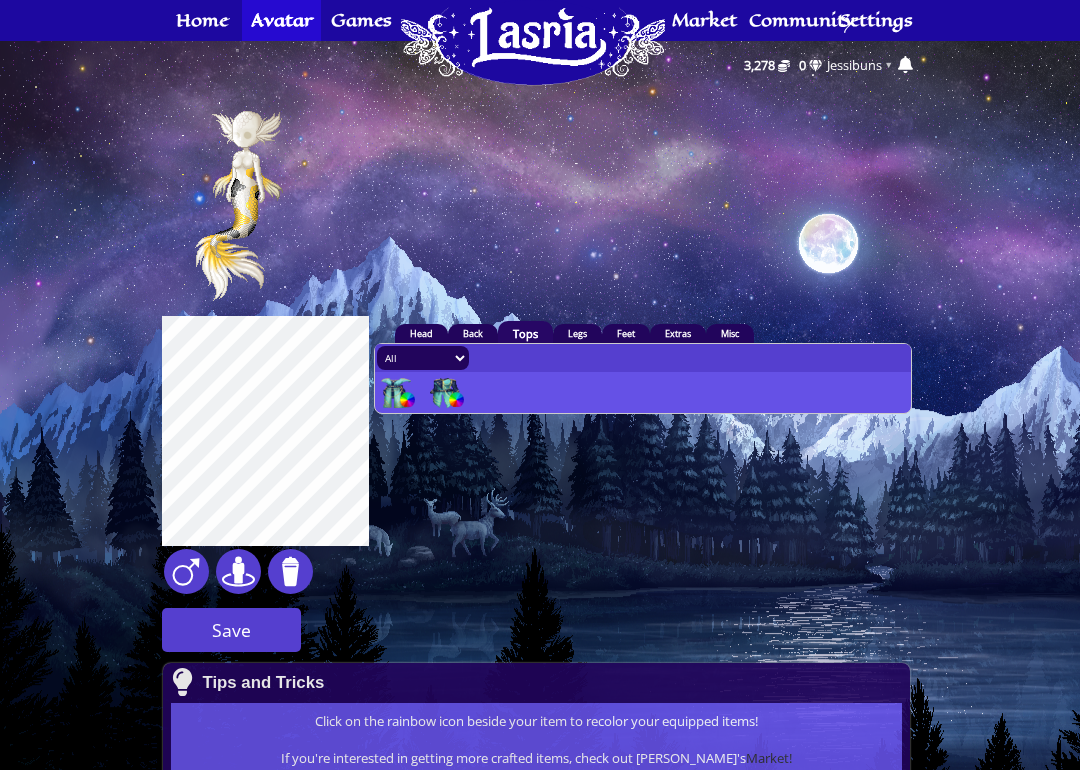 click on "Legs" at bounding box center (577, 333) 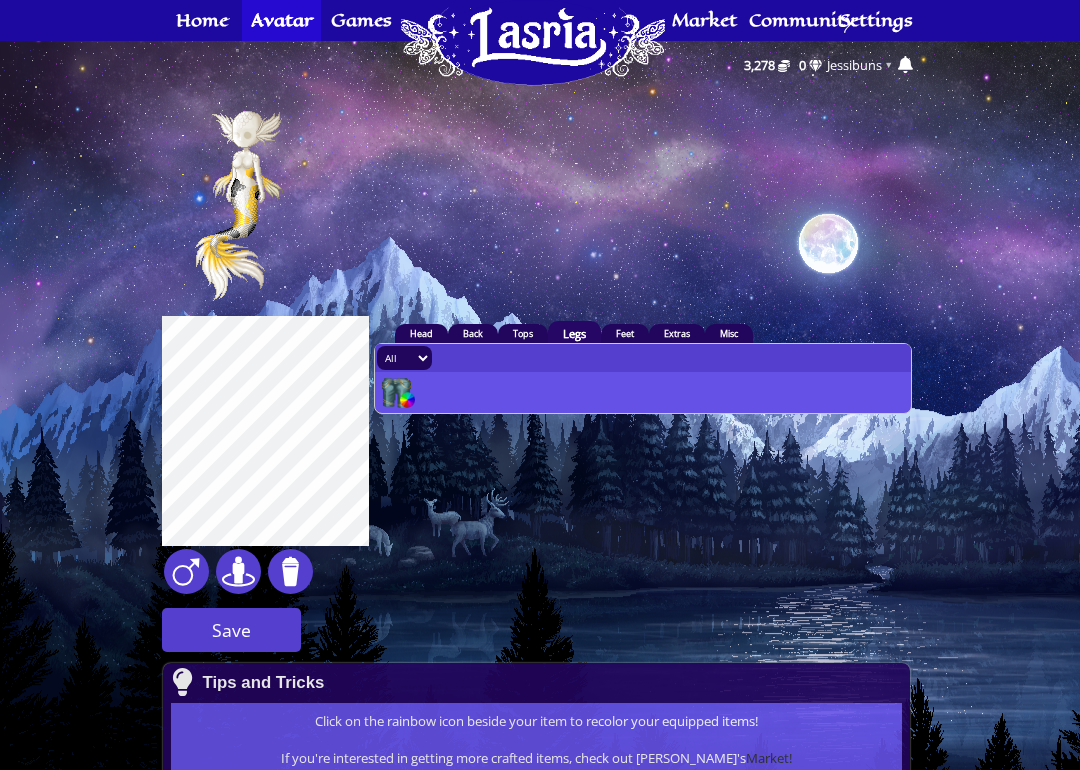 click on "Feet" at bounding box center [625, 333] 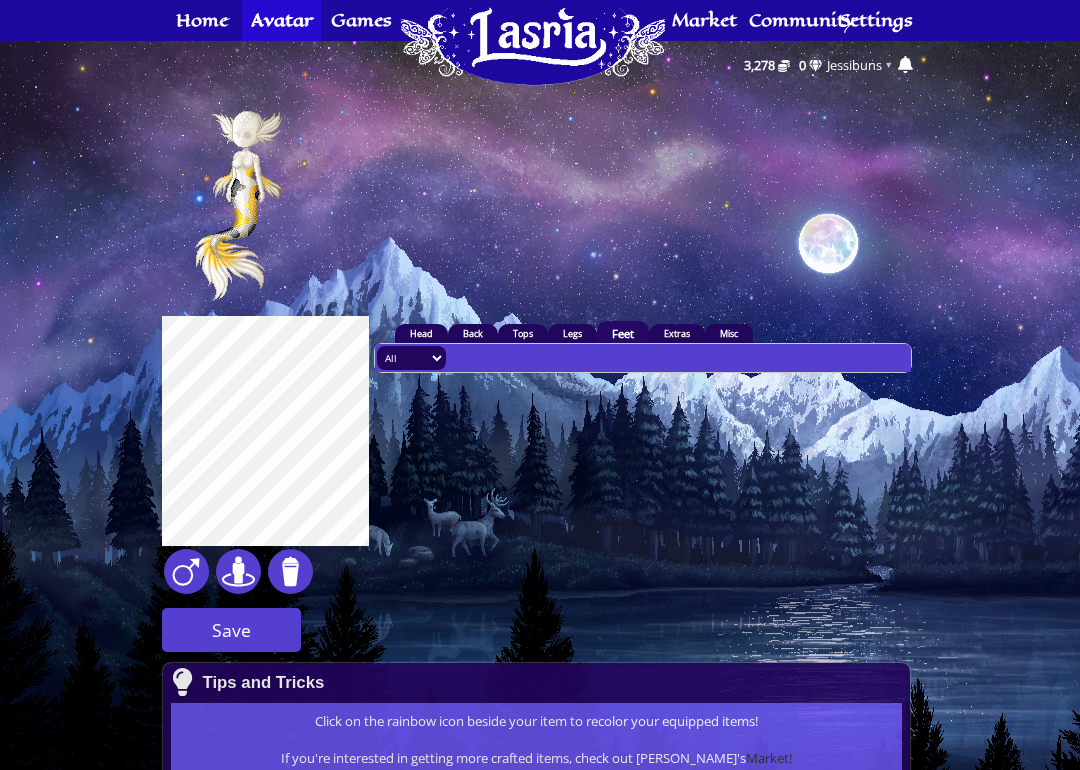 click on "Extras" at bounding box center (677, 333) 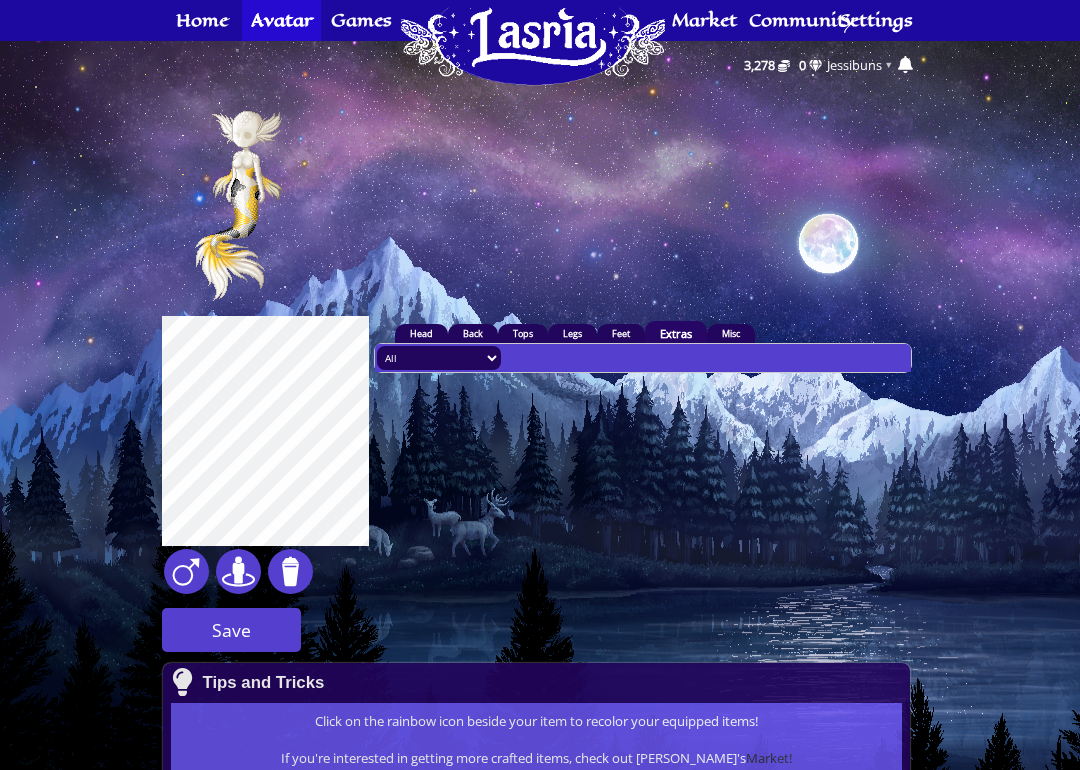 click on "Misc" at bounding box center (731, 333) 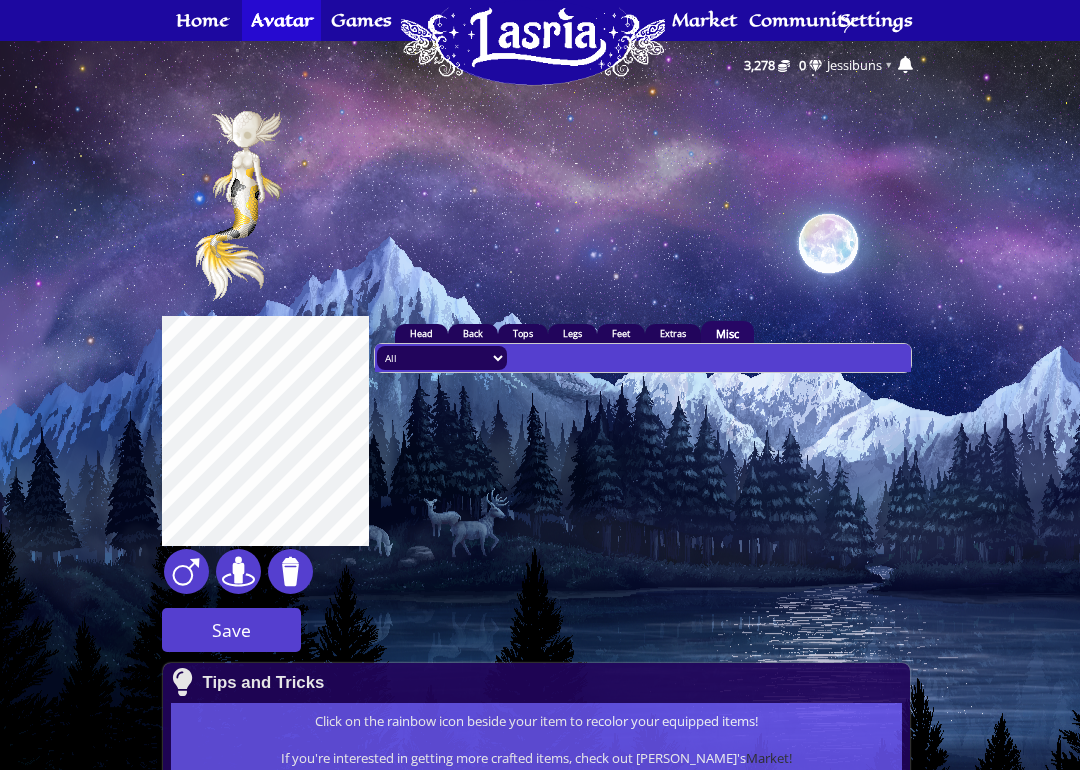 click on "Head" at bounding box center (421, 333) 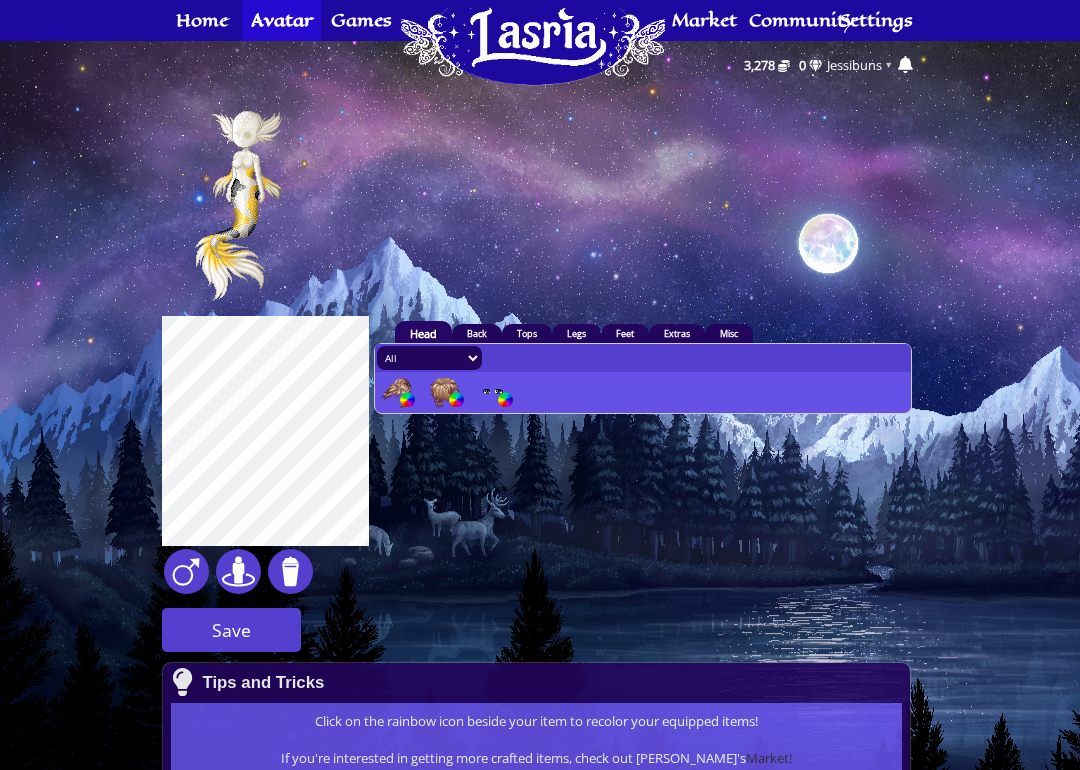 click at bounding box center [494, 393] 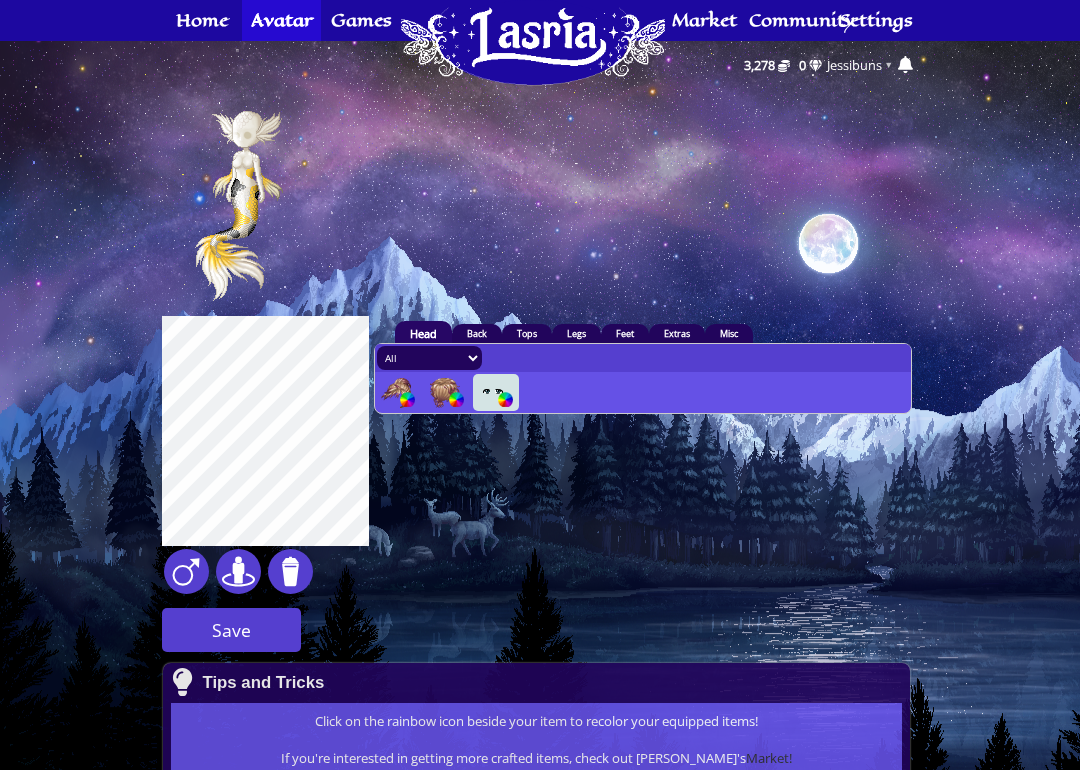 click at bounding box center [494, 393] 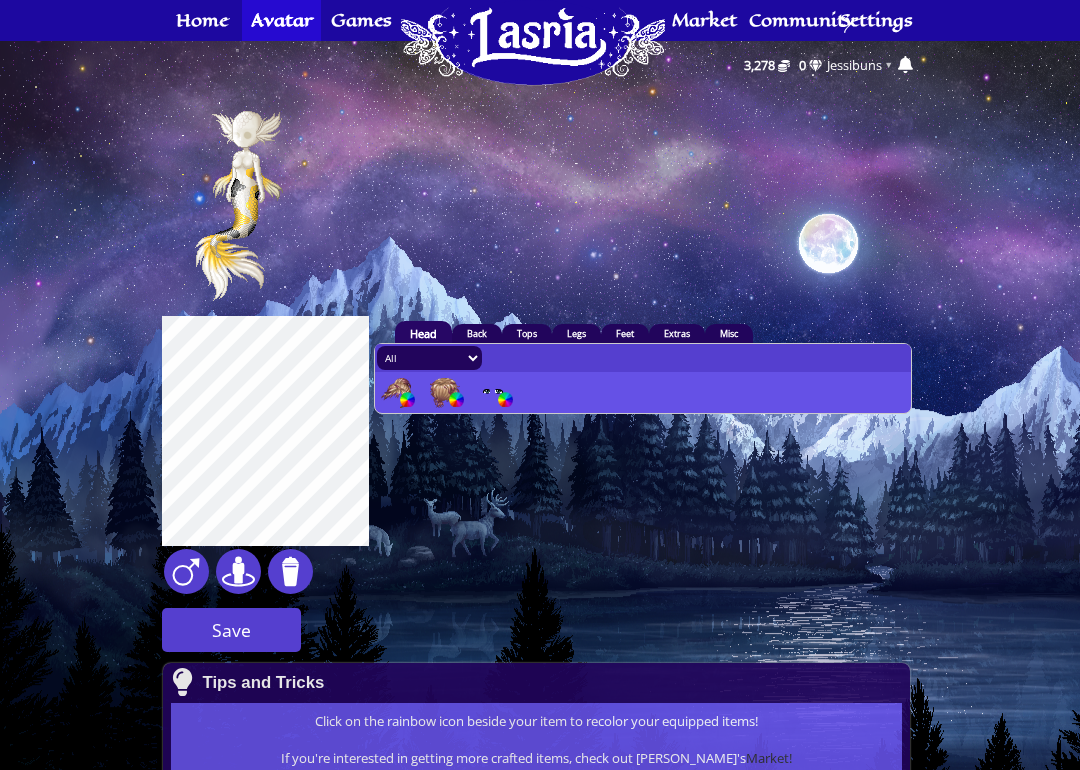 click at bounding box center [505, 399] 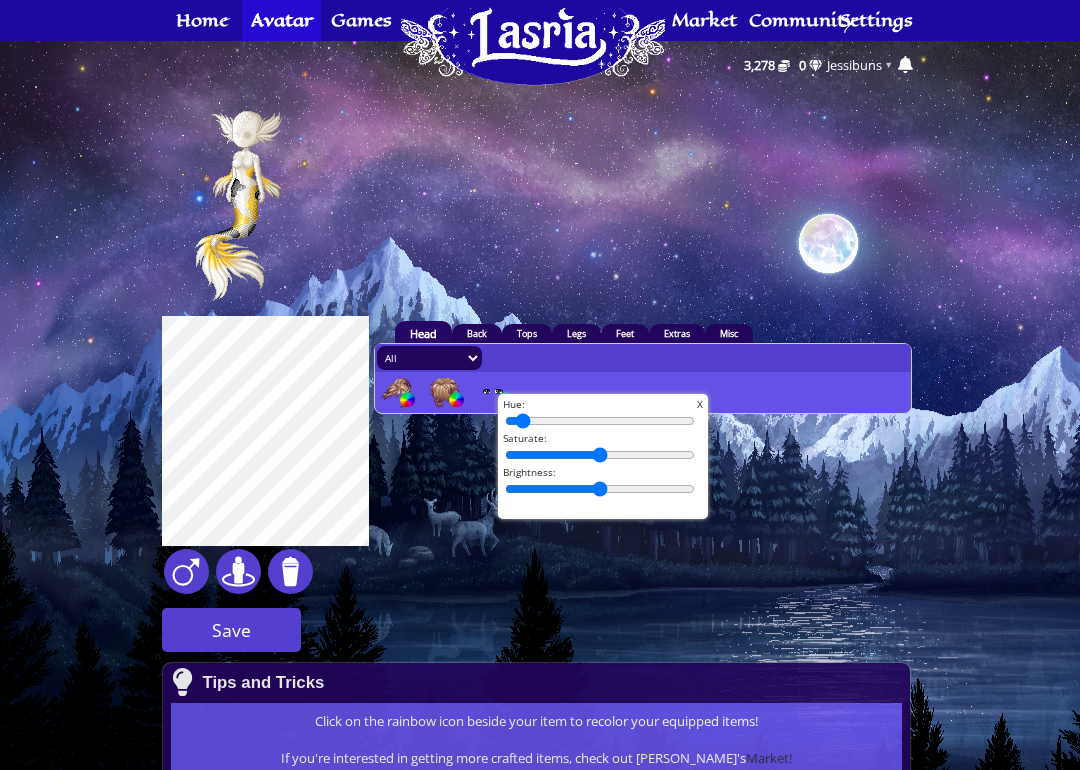 click on "aquatic
32
1
1" at bounding box center [540, 579] 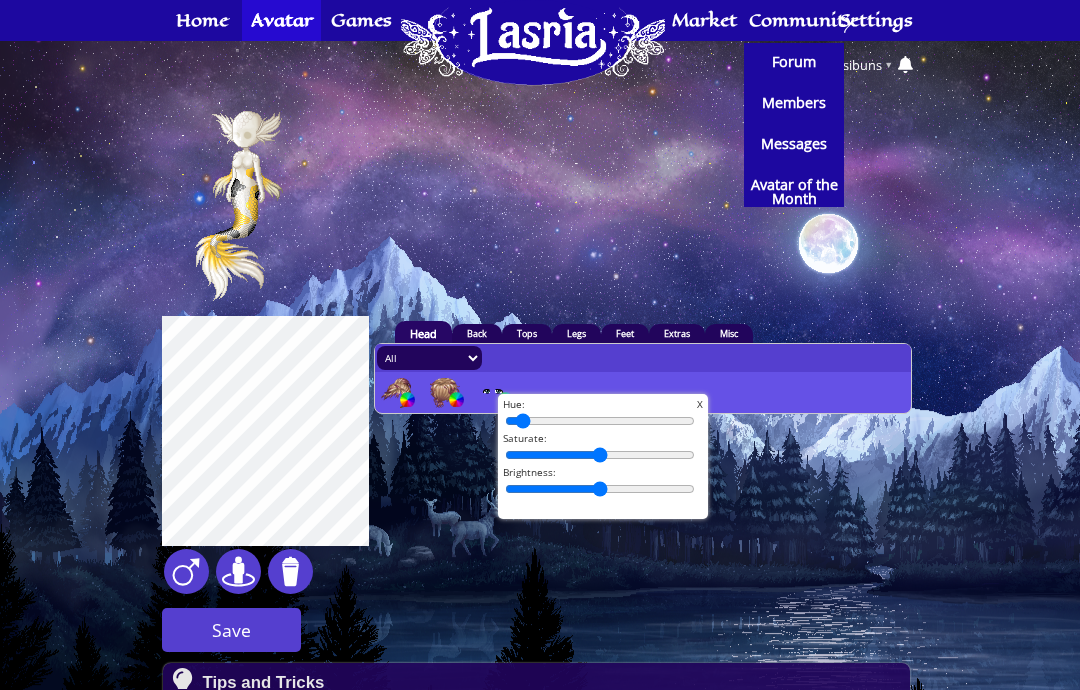 click on "Forum" at bounding box center (794, 62) 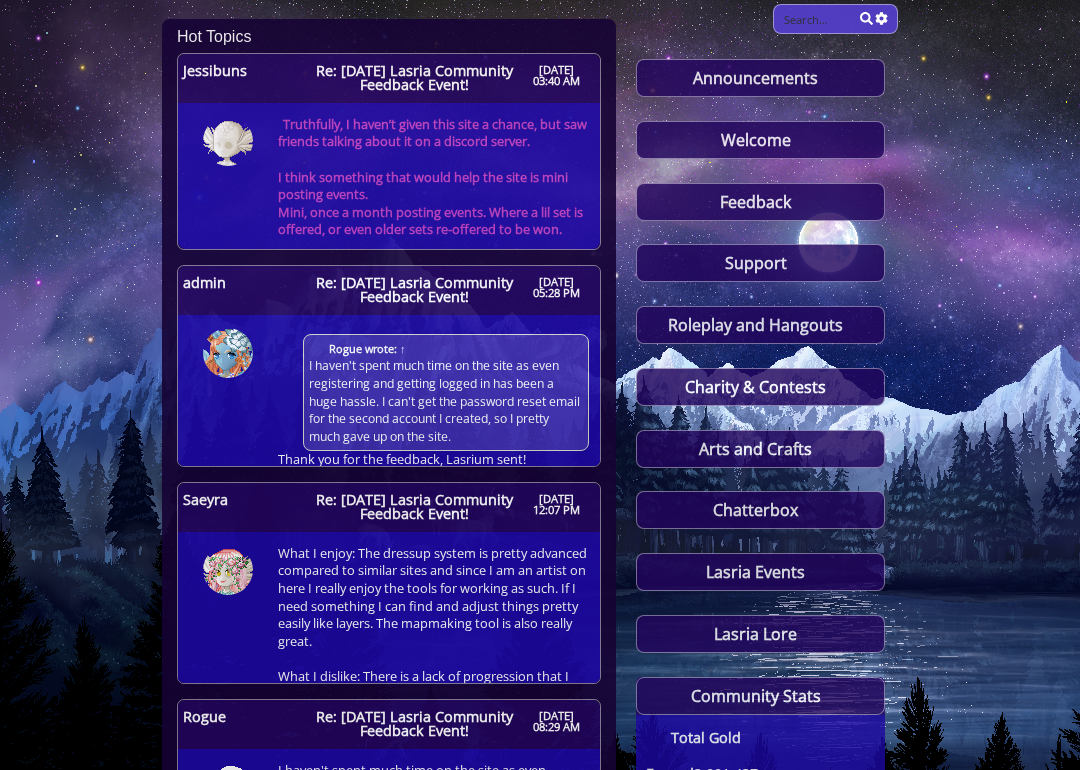 scroll, scrollTop: 307, scrollLeft: 0, axis: vertical 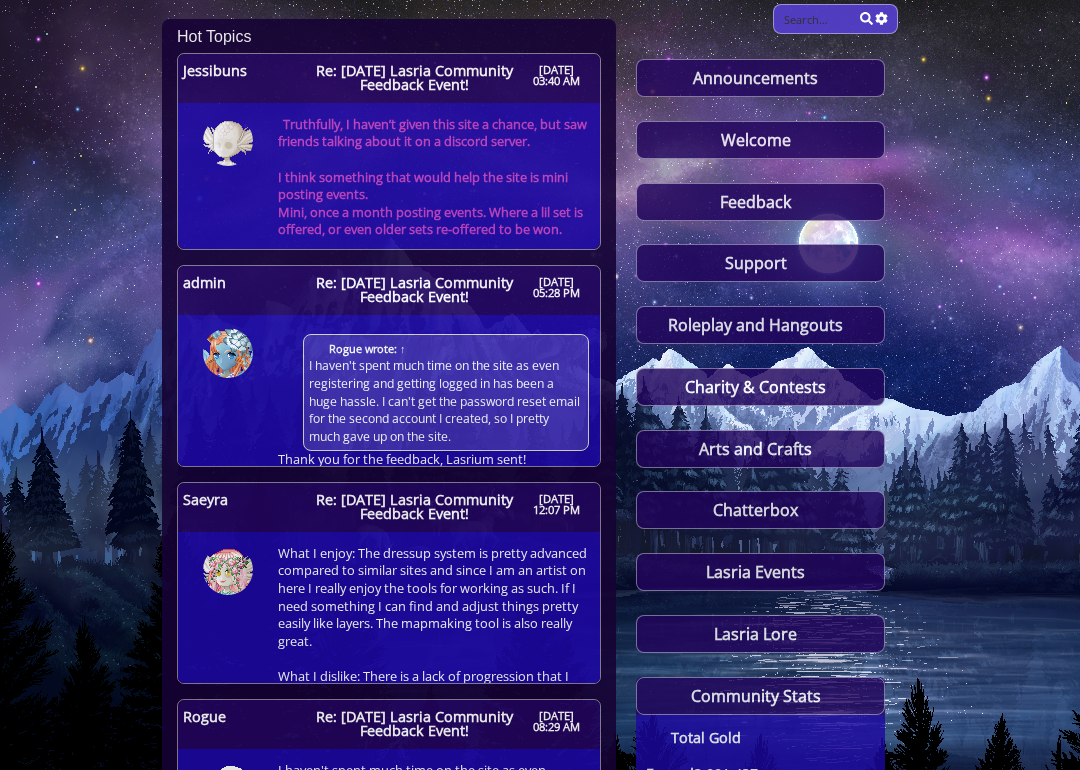 click on "Charity & Contests" at bounding box center (760, 387) 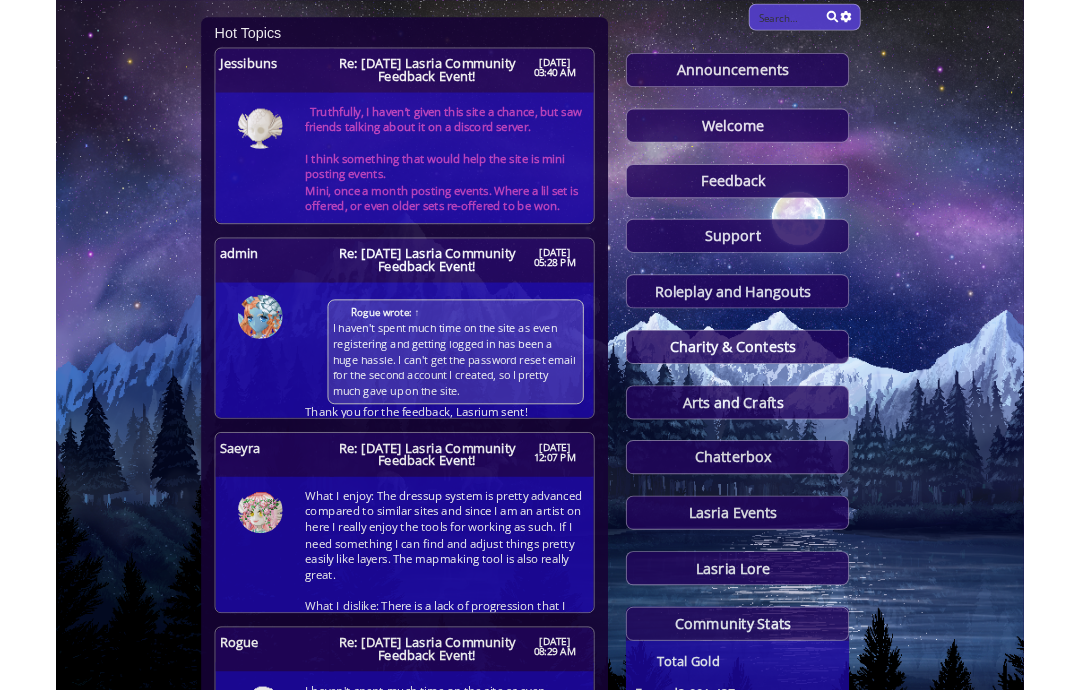 scroll, scrollTop: 387, scrollLeft: 0, axis: vertical 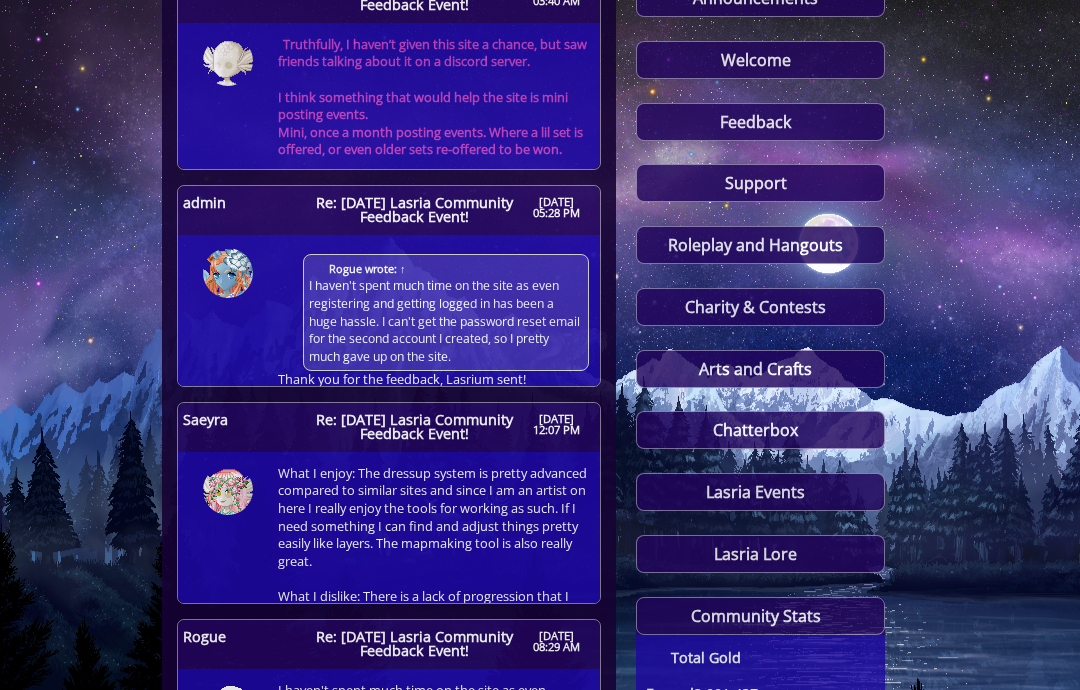 click on "Chatterbox" at bounding box center (760, 430) 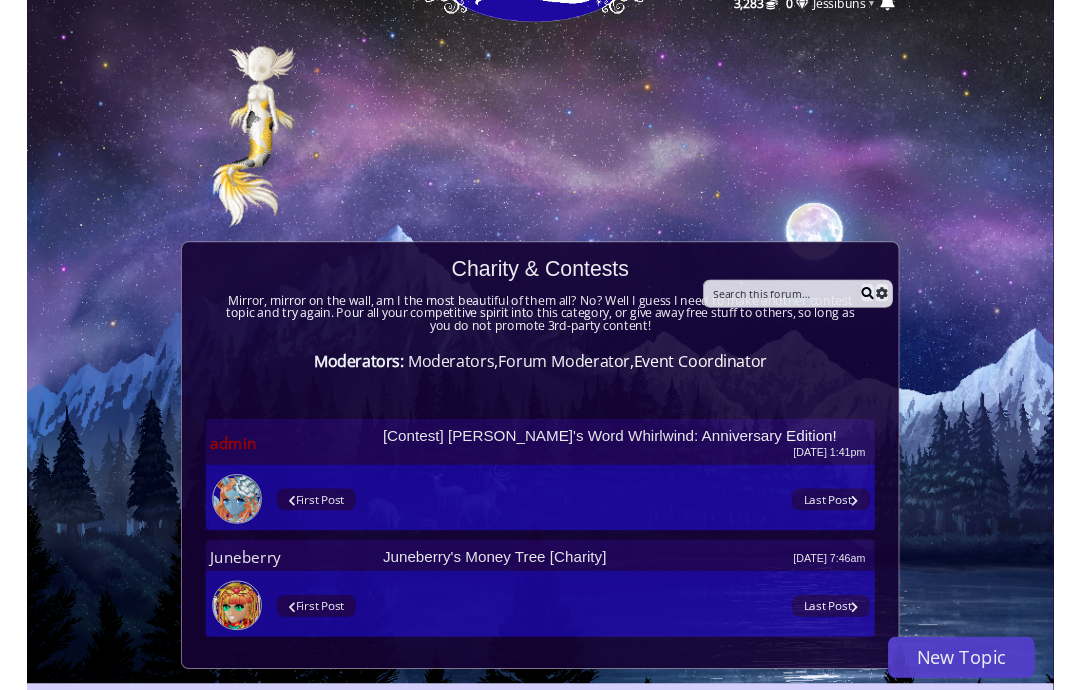 scroll, scrollTop: 0, scrollLeft: 0, axis: both 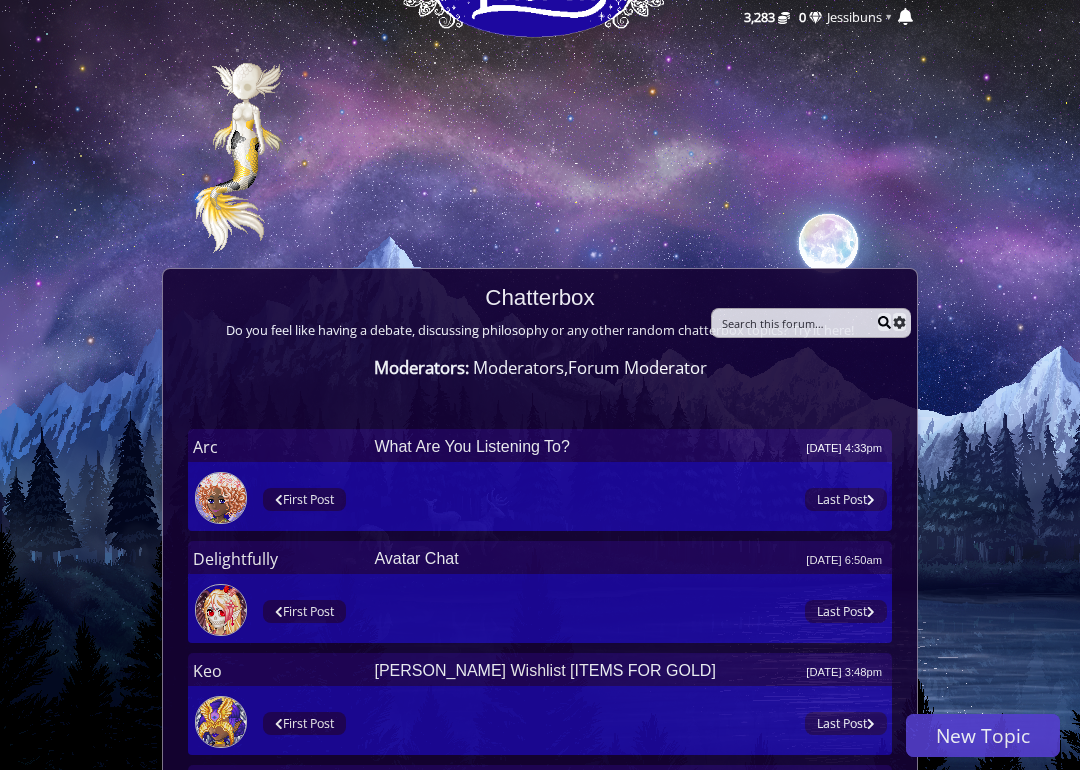 click on "First Post
Last Post" at bounding box center (572, 507) 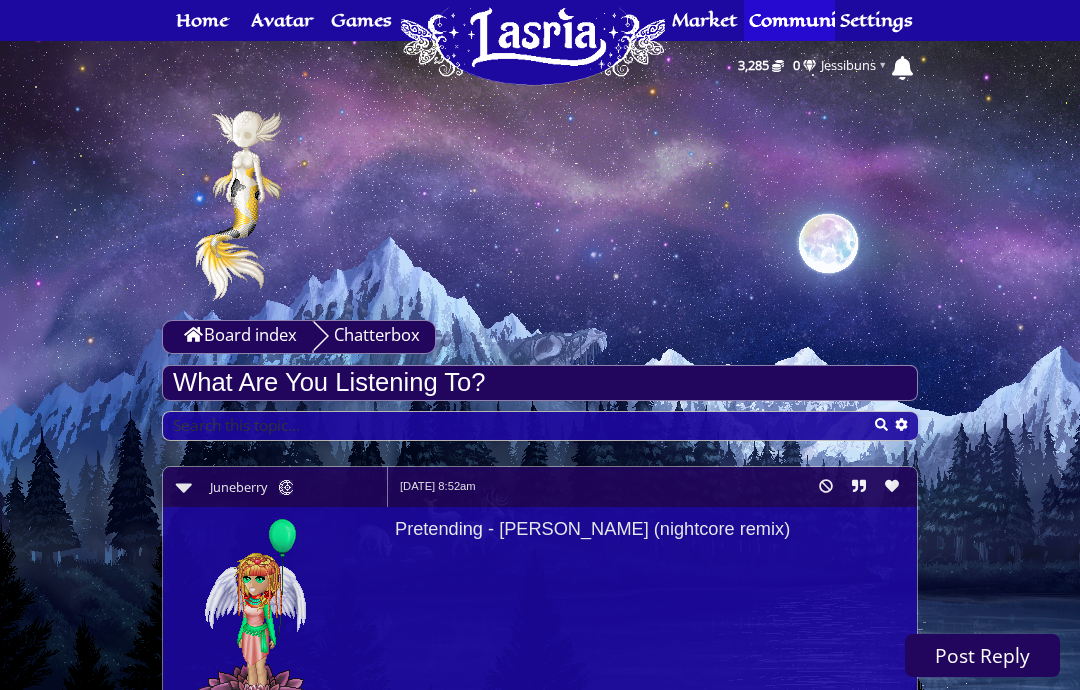scroll, scrollTop: 502, scrollLeft: 0, axis: vertical 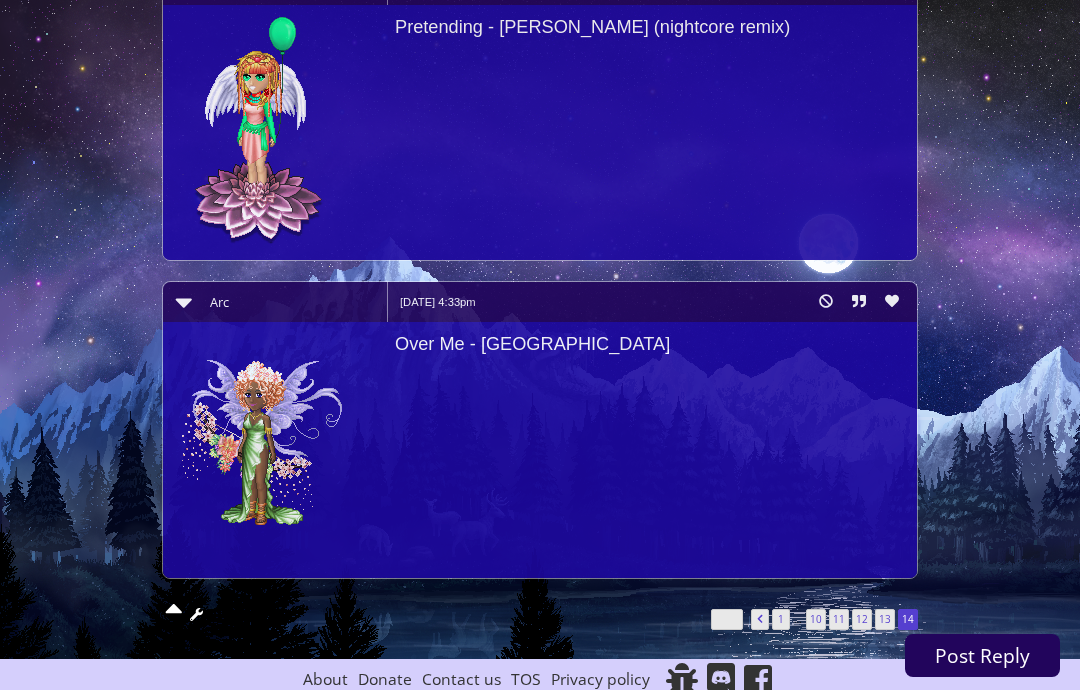 click on "Post Reply" at bounding box center (982, 655) 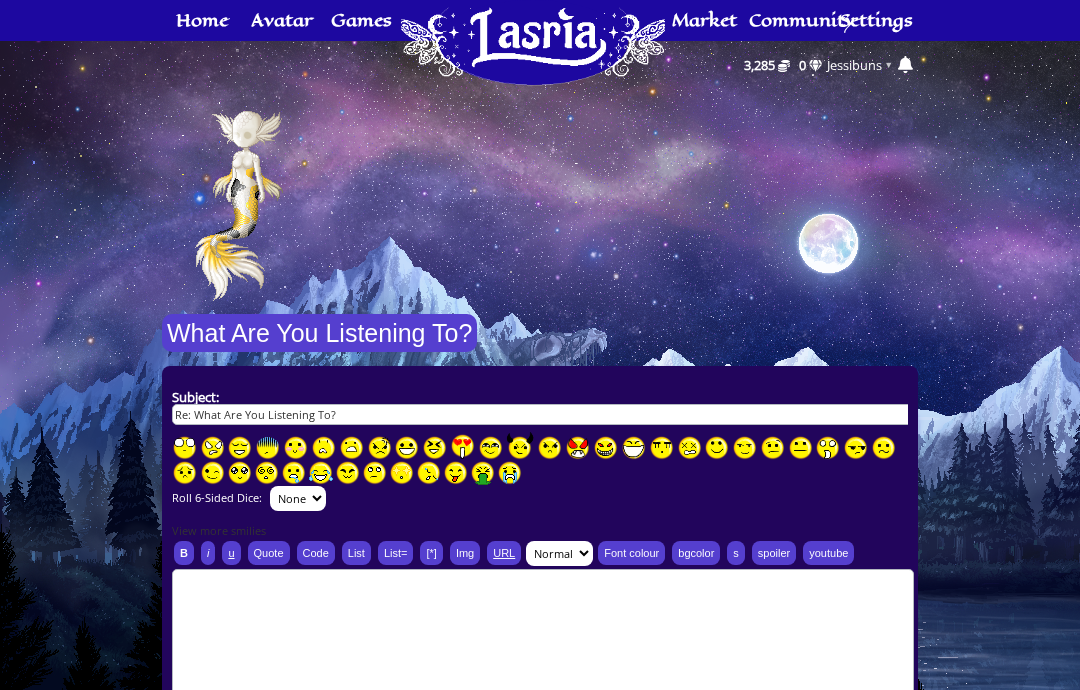 scroll, scrollTop: 0, scrollLeft: 0, axis: both 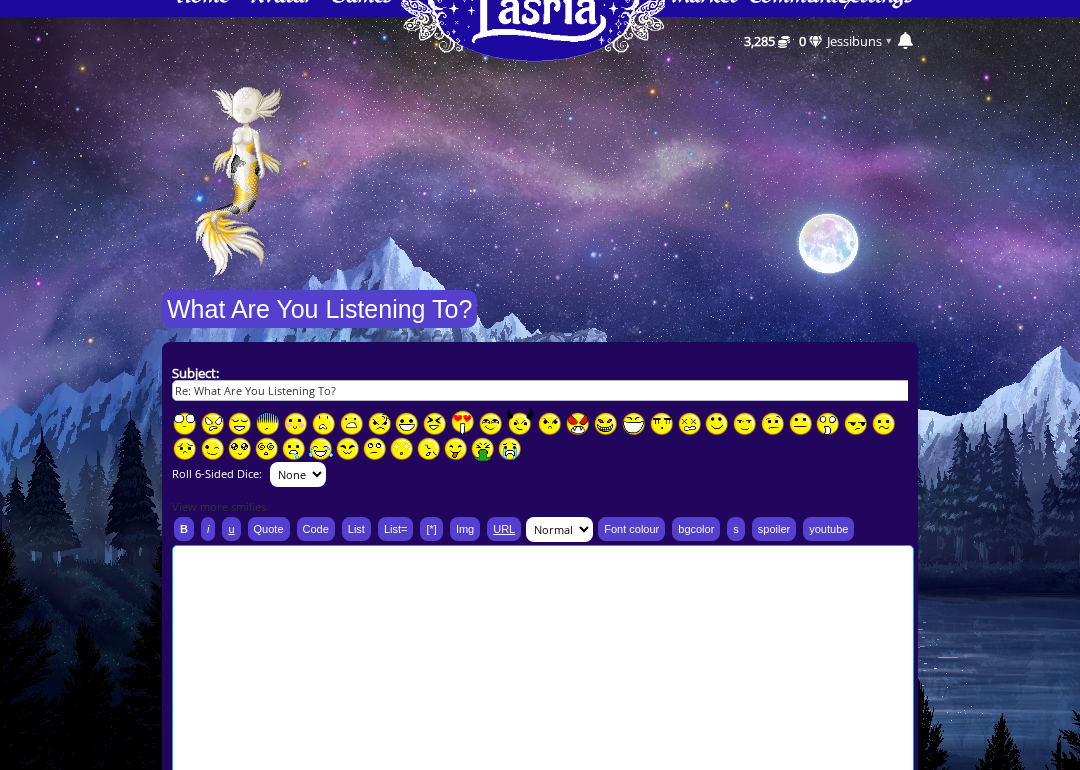 click at bounding box center (543, 683) 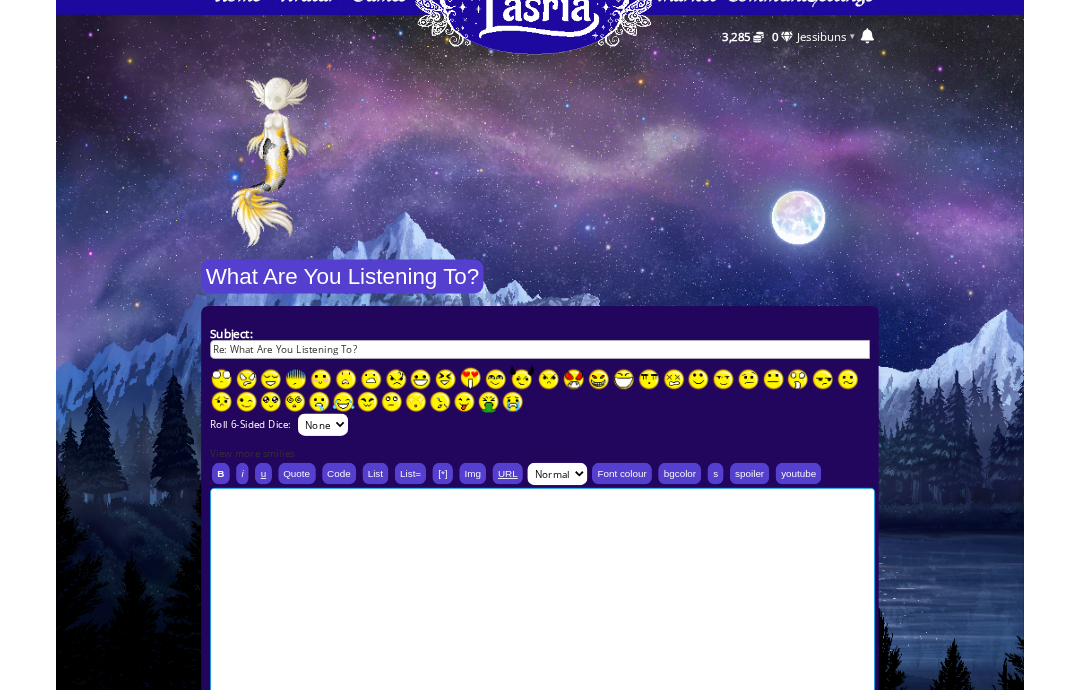 scroll, scrollTop: 128, scrollLeft: 0, axis: vertical 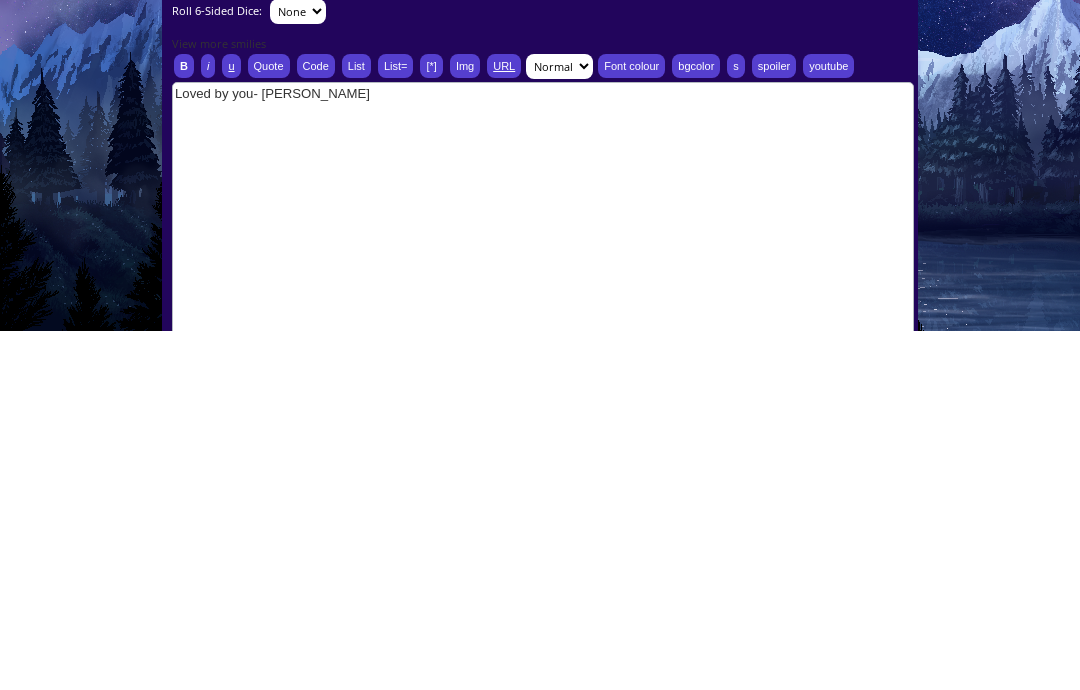 click on "B" at bounding box center [184, 425] 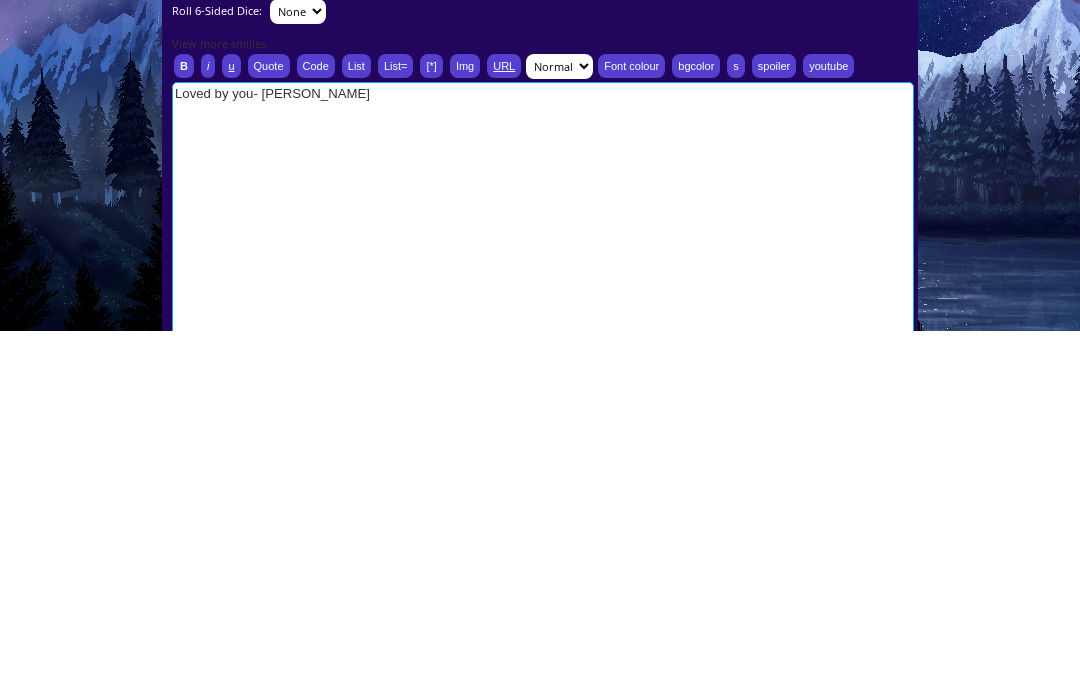 type on "[b]Loved by you- KIRBY[/b]" 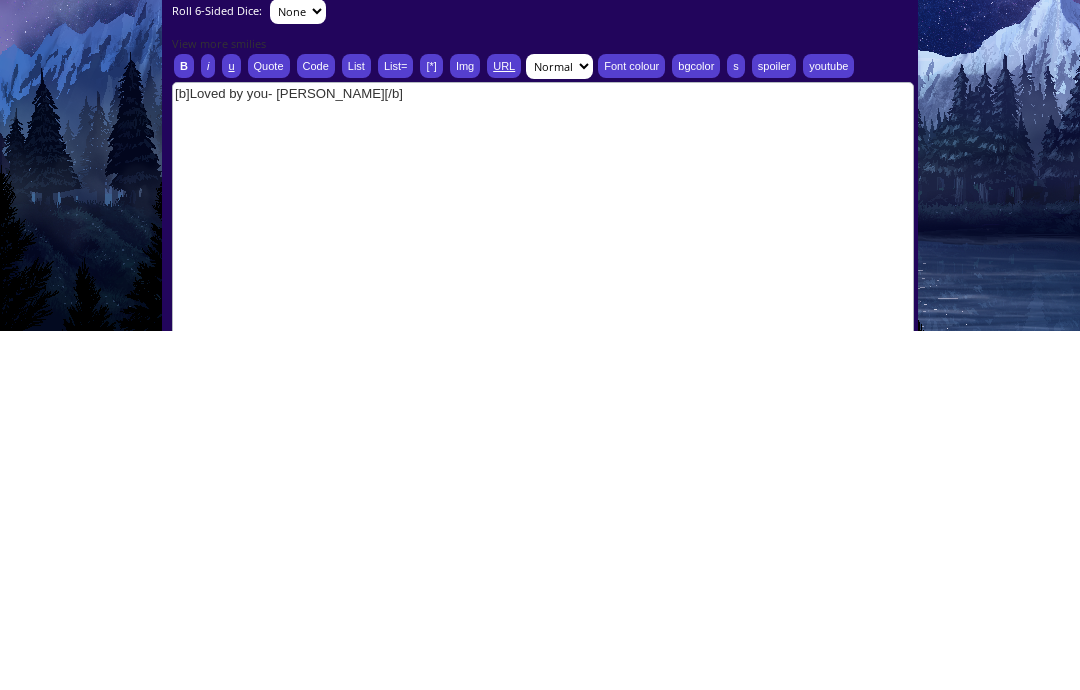 click on "Font colour" at bounding box center (631, 425) 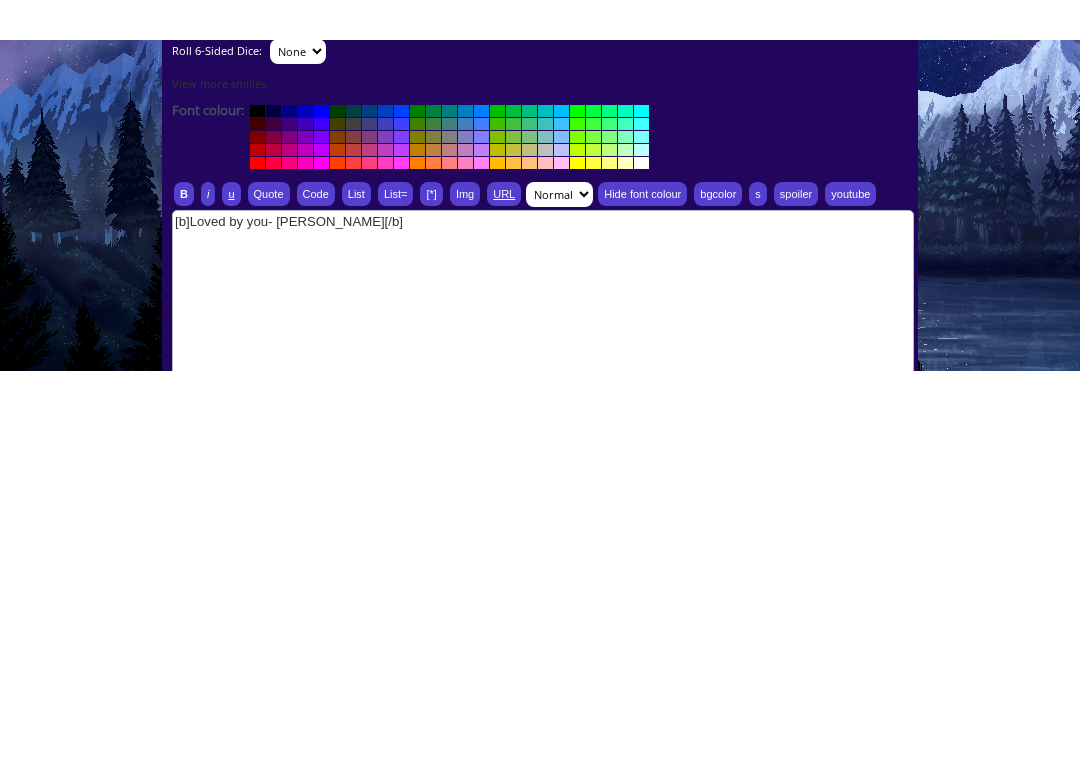 scroll, scrollTop: 487, scrollLeft: 0, axis: vertical 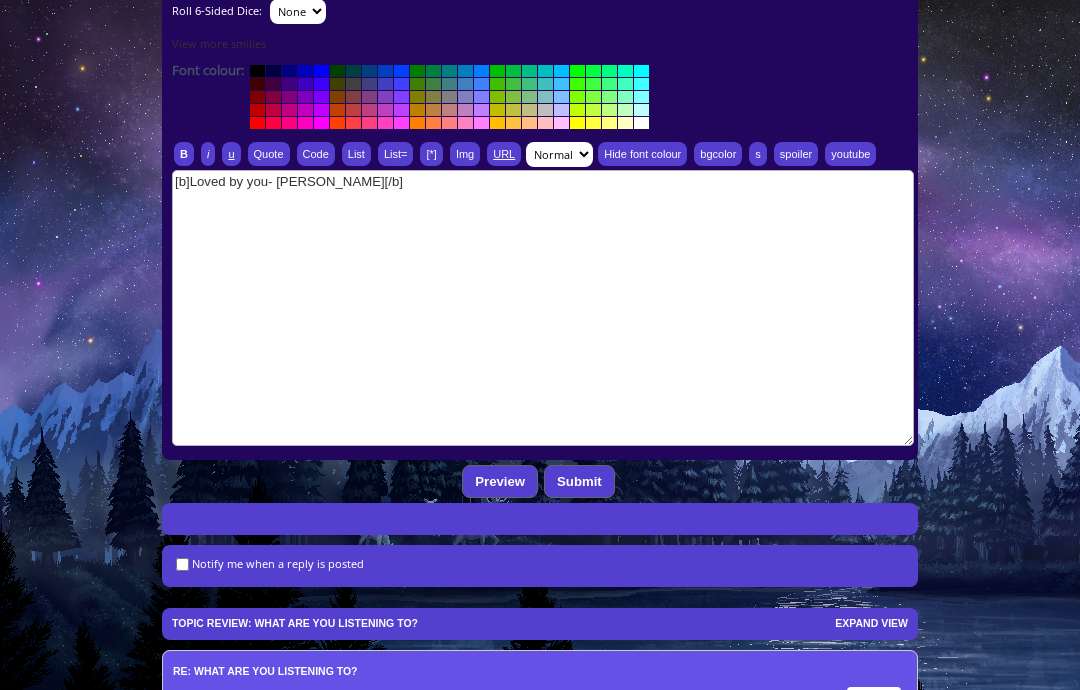 click at bounding box center [289, 97] 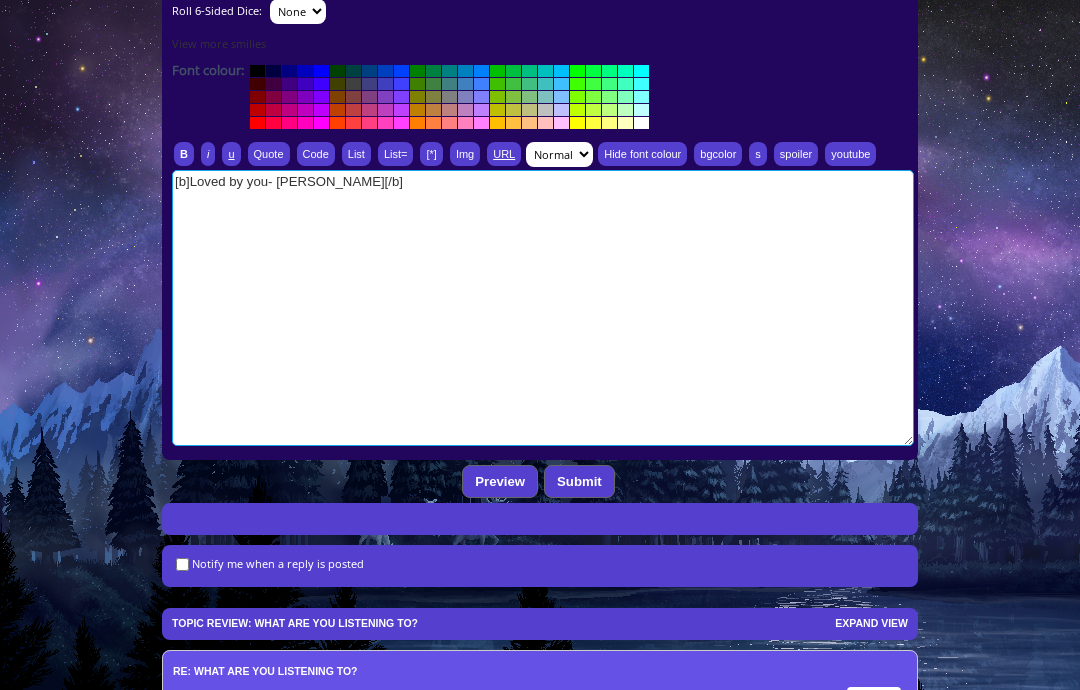 type on "[b][color=#800080]Loved by you- KIRBY[/color][/b]" 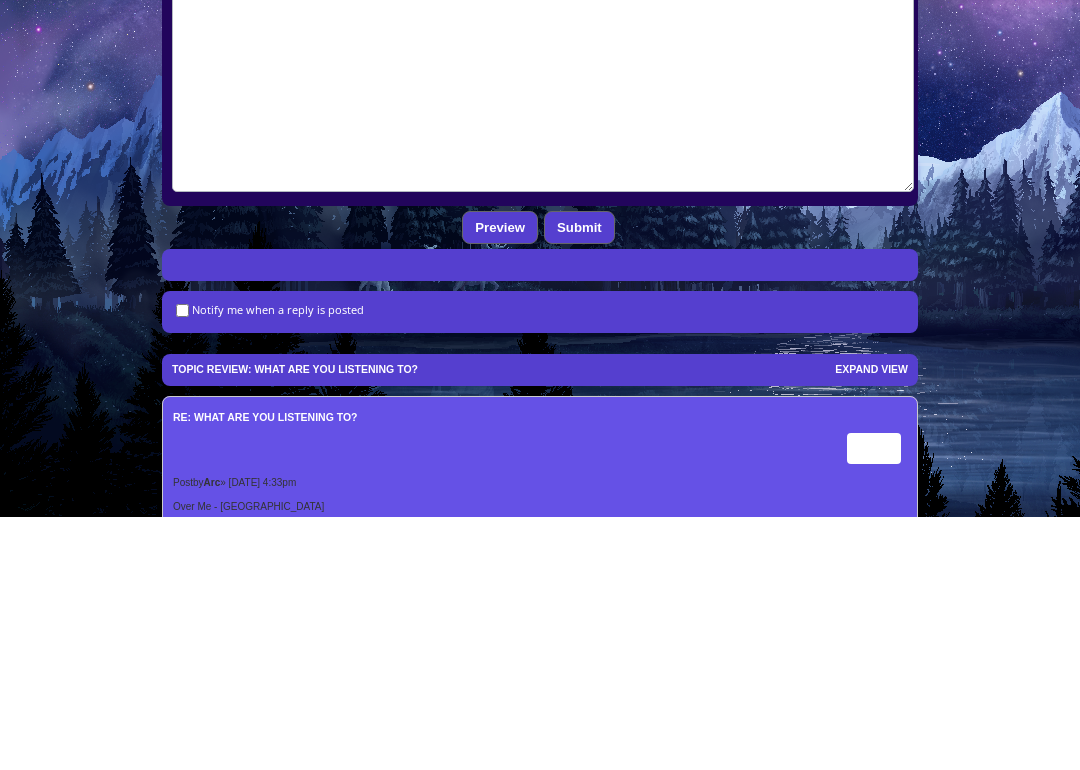 click on "Submit" at bounding box center (579, 481) 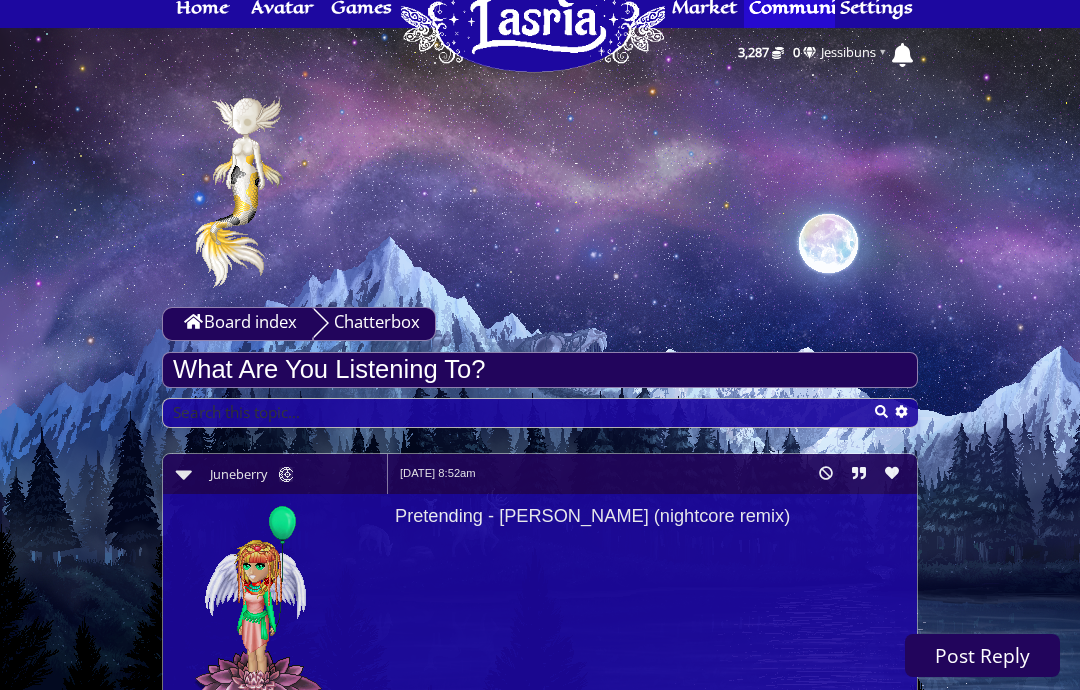 scroll, scrollTop: 0, scrollLeft: 0, axis: both 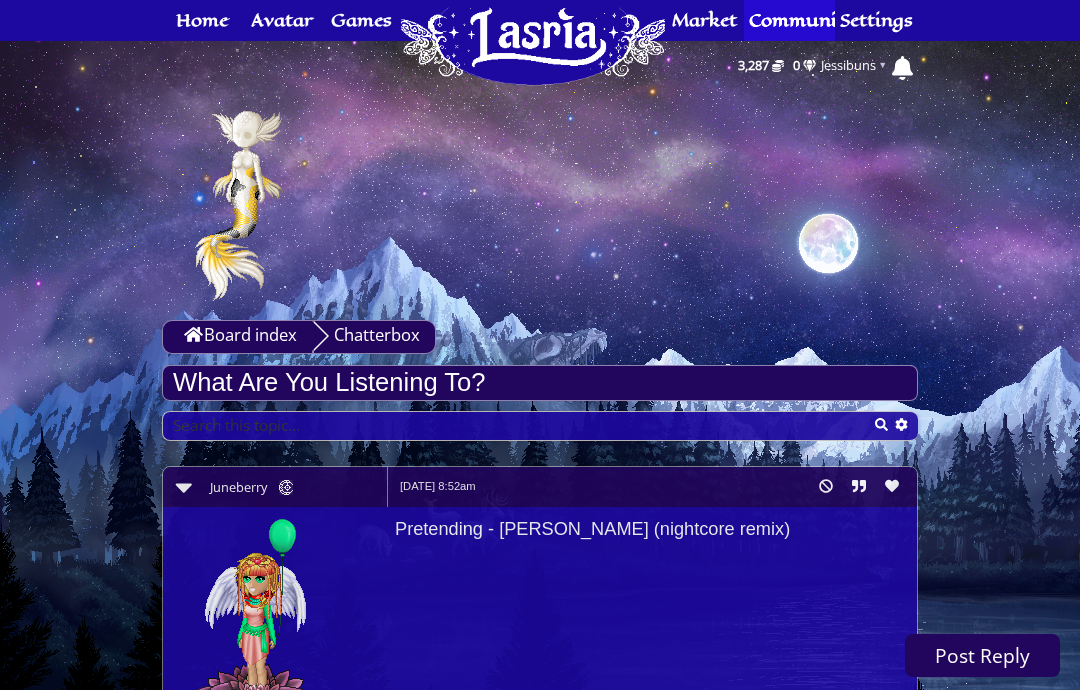 click on "Settings" at bounding box center [876, 20] 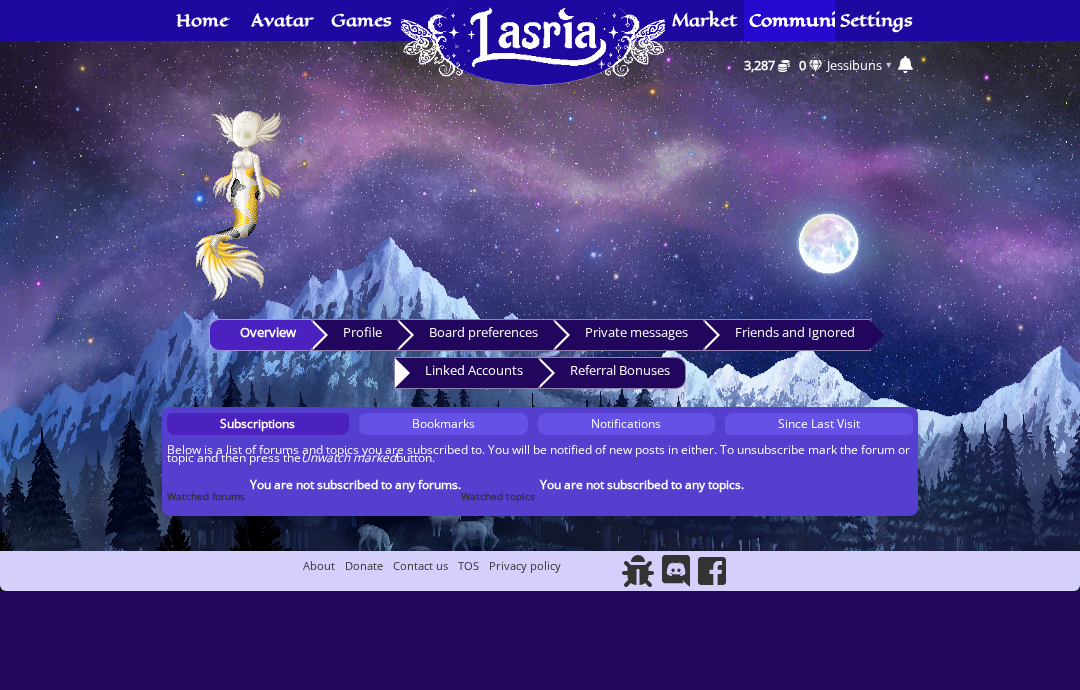 scroll, scrollTop: 0, scrollLeft: 0, axis: both 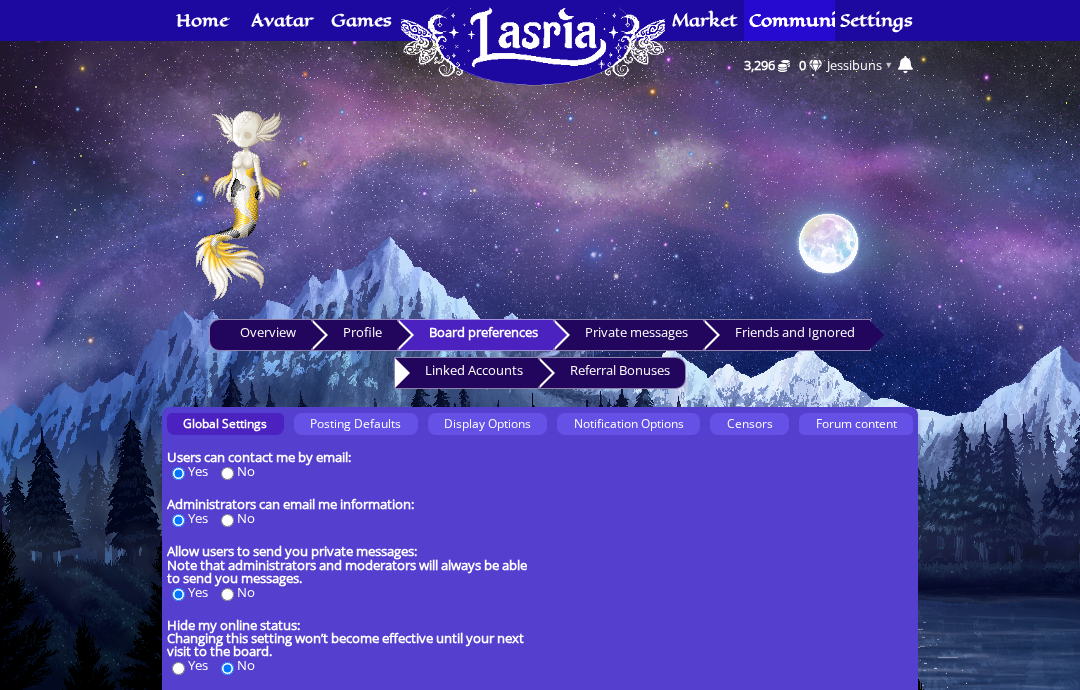 click on "Display Options" at bounding box center (487, 423) 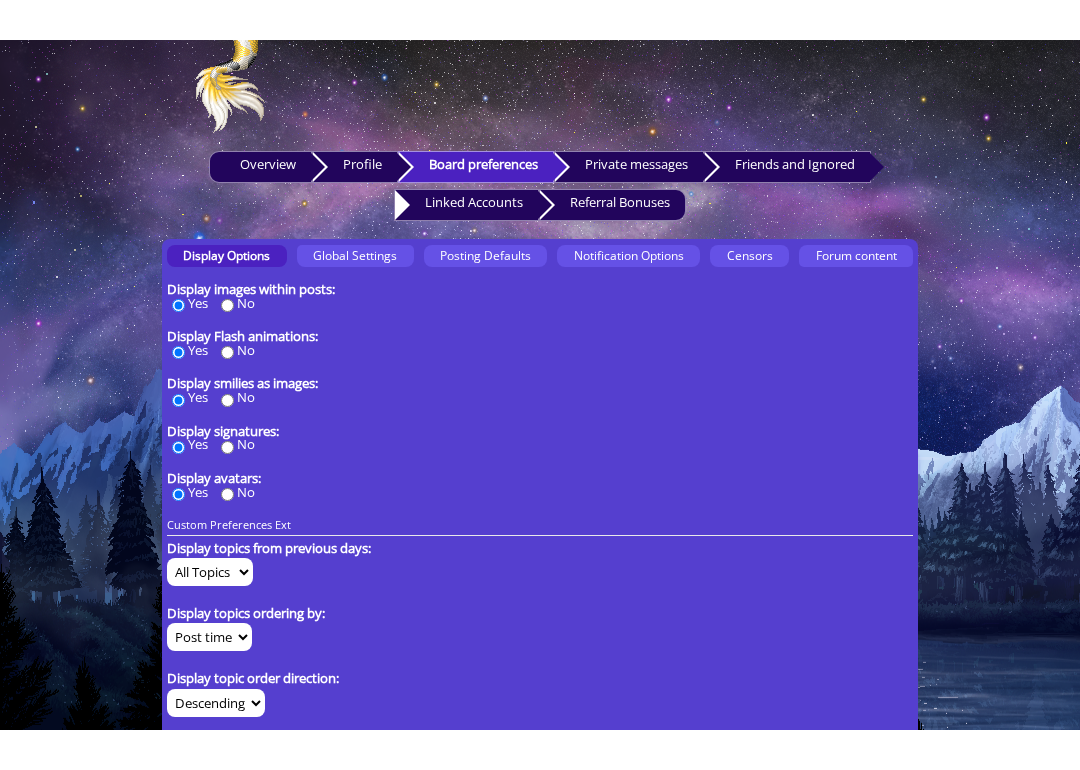 scroll, scrollTop: 132, scrollLeft: 0, axis: vertical 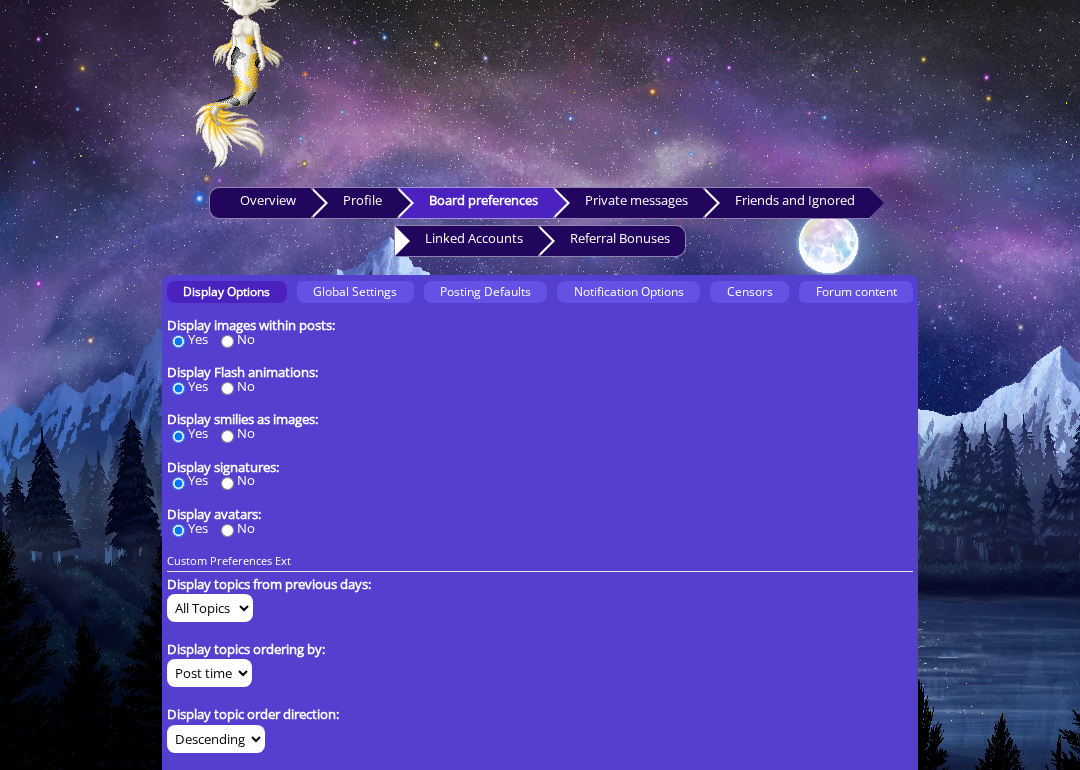 click on "Global Settings" at bounding box center (355, 291) 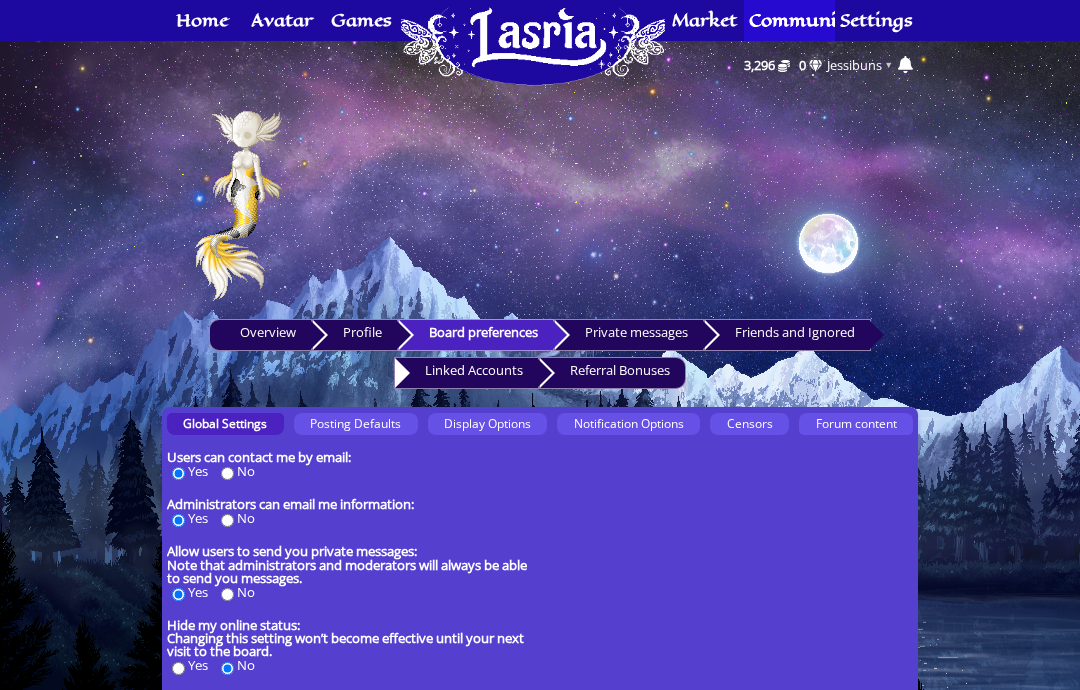 scroll, scrollTop: 0, scrollLeft: 0, axis: both 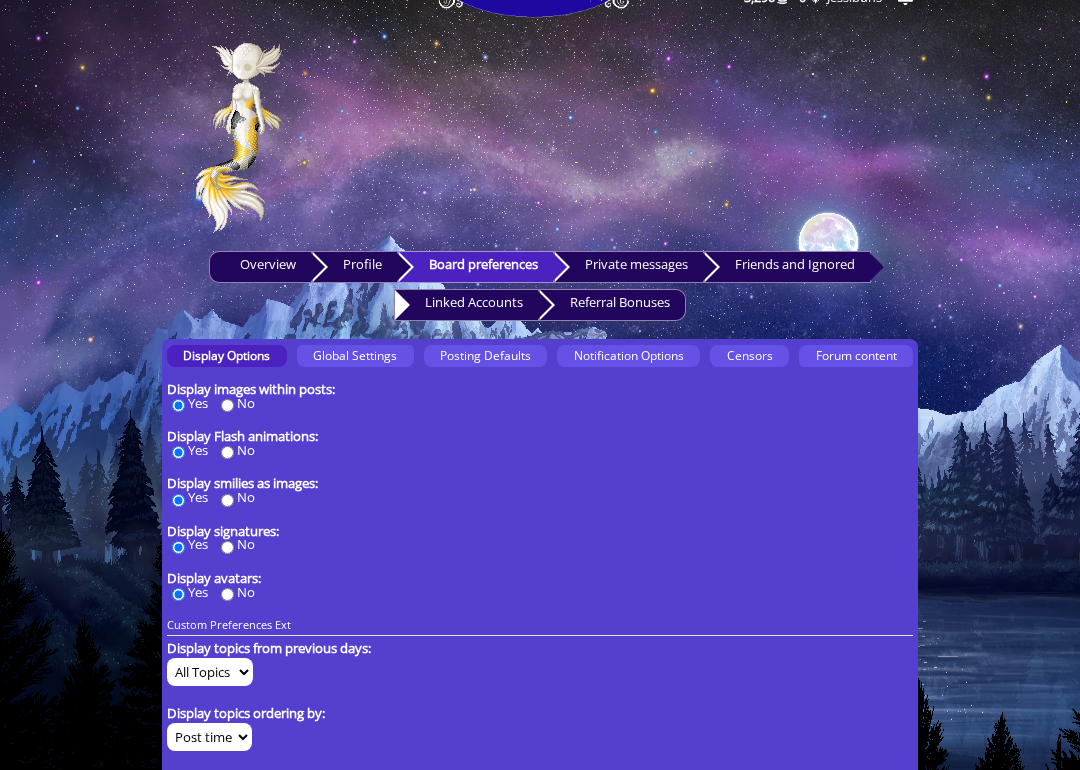 click on "Global Settings" at bounding box center (355, 356) 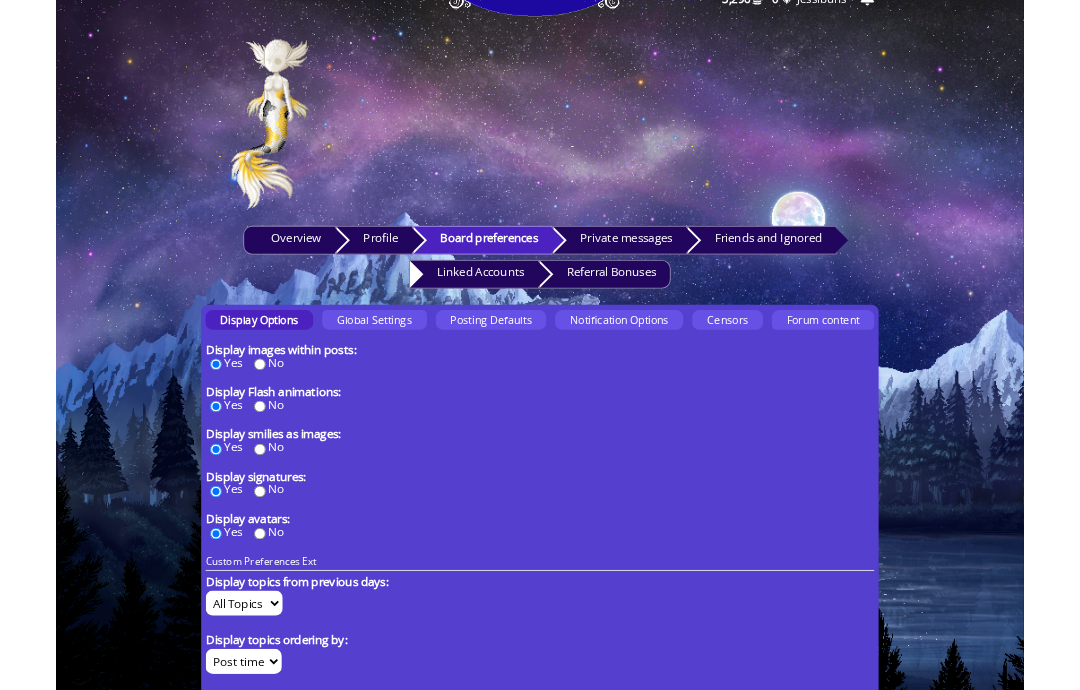 scroll, scrollTop: 68, scrollLeft: 0, axis: vertical 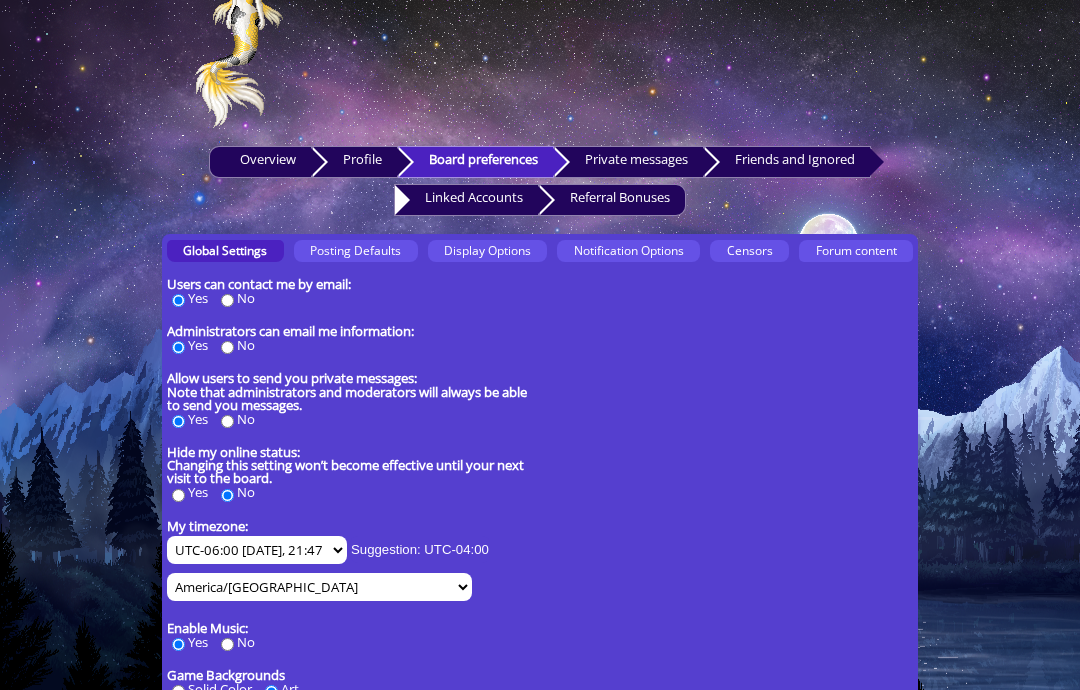 click on "Profile" at bounding box center [355, 162] 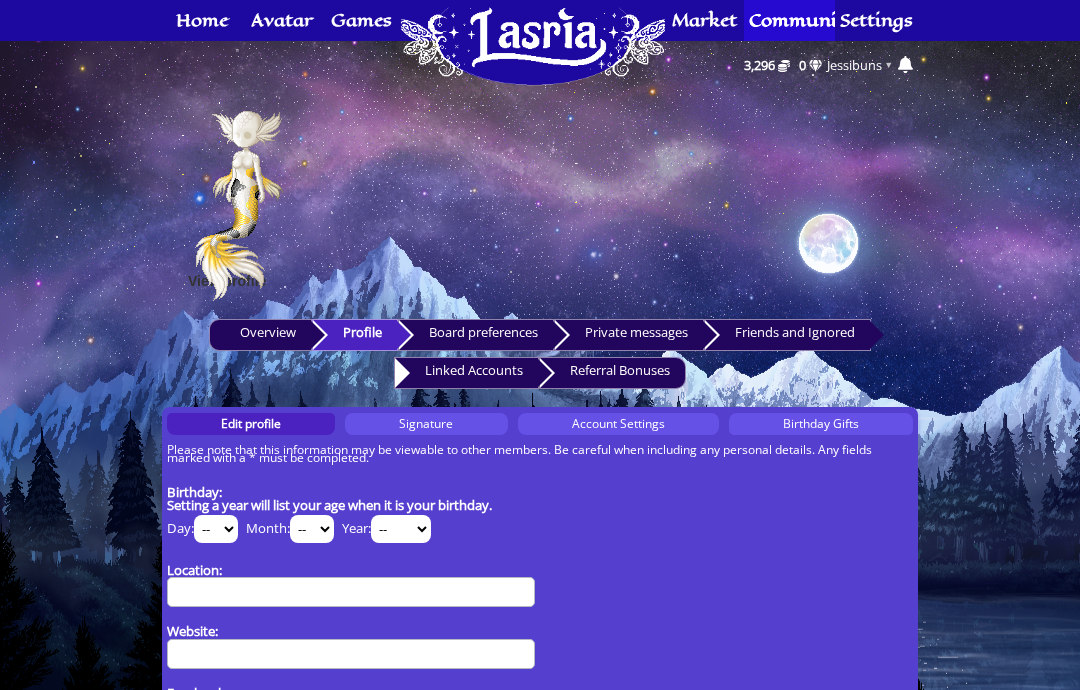 scroll, scrollTop: 0, scrollLeft: 0, axis: both 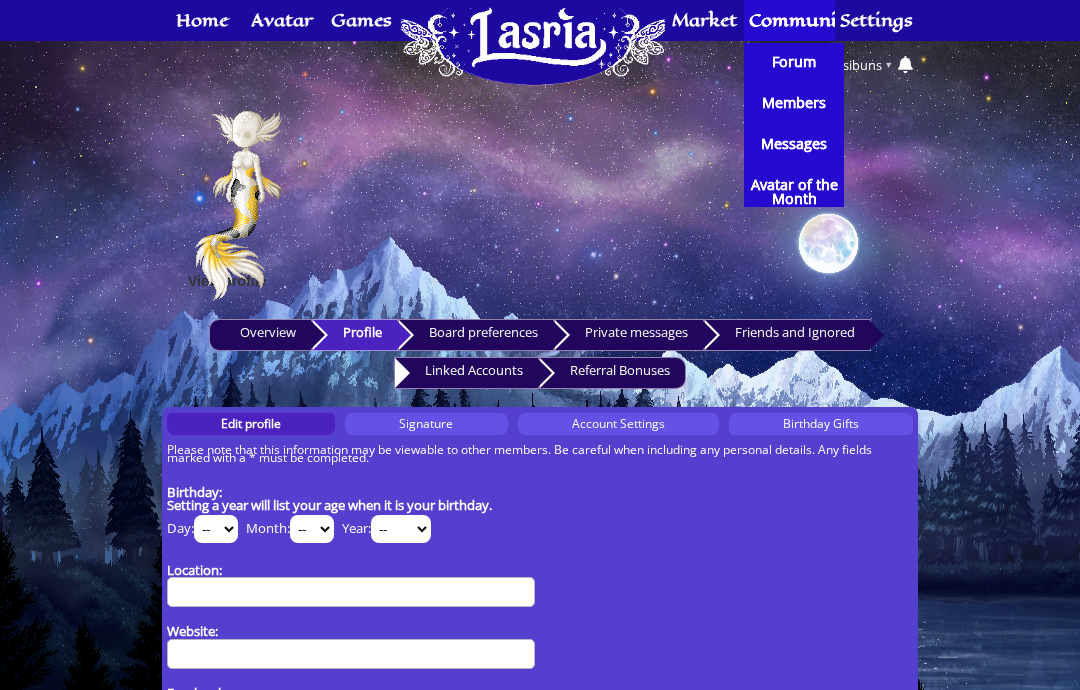 click on "Forum" at bounding box center (794, 62) 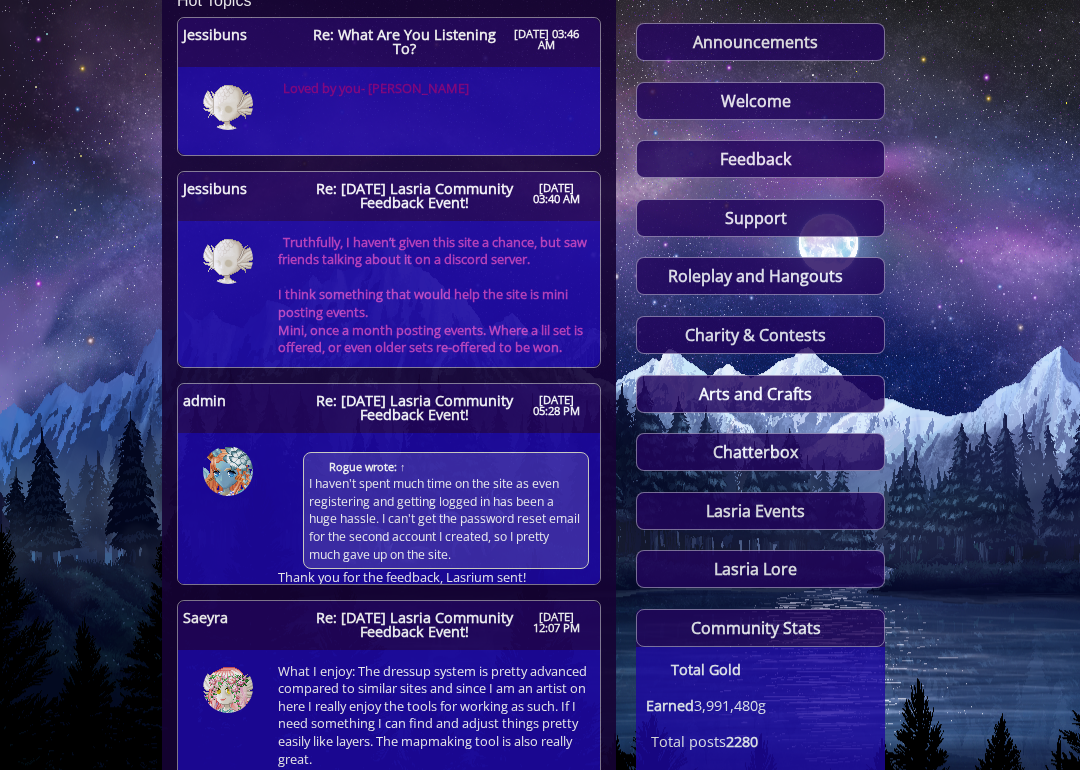 scroll, scrollTop: 346, scrollLeft: 0, axis: vertical 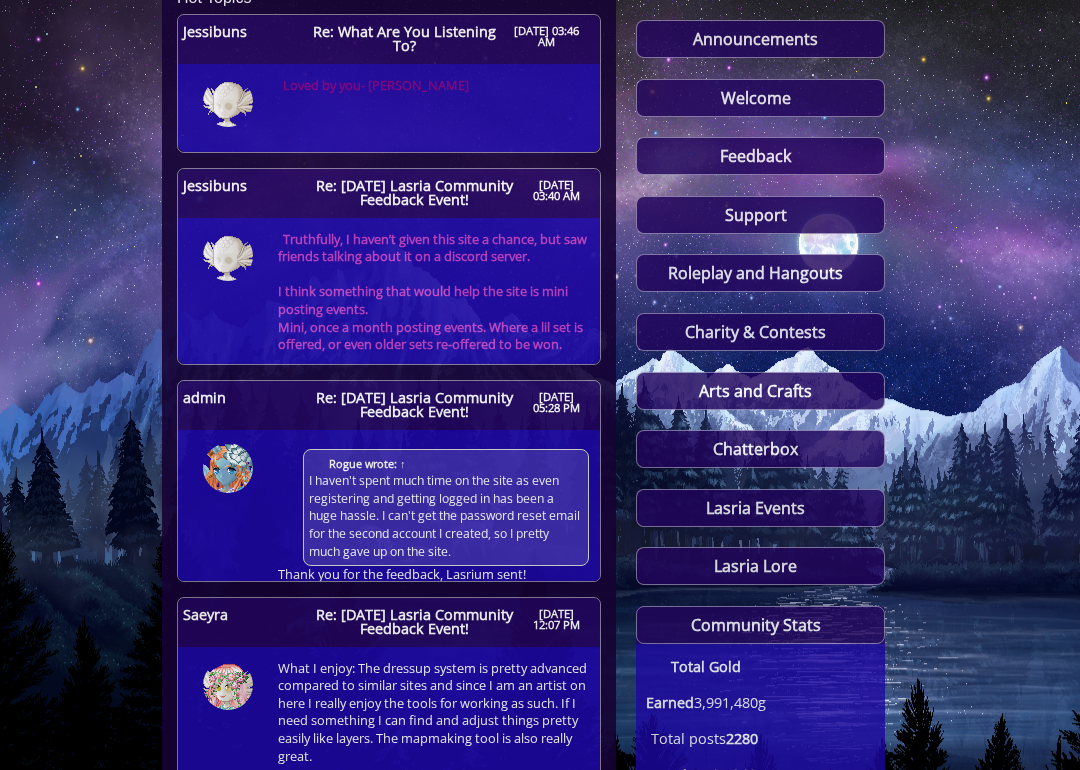 click on "Chatterbox" at bounding box center (760, 449) 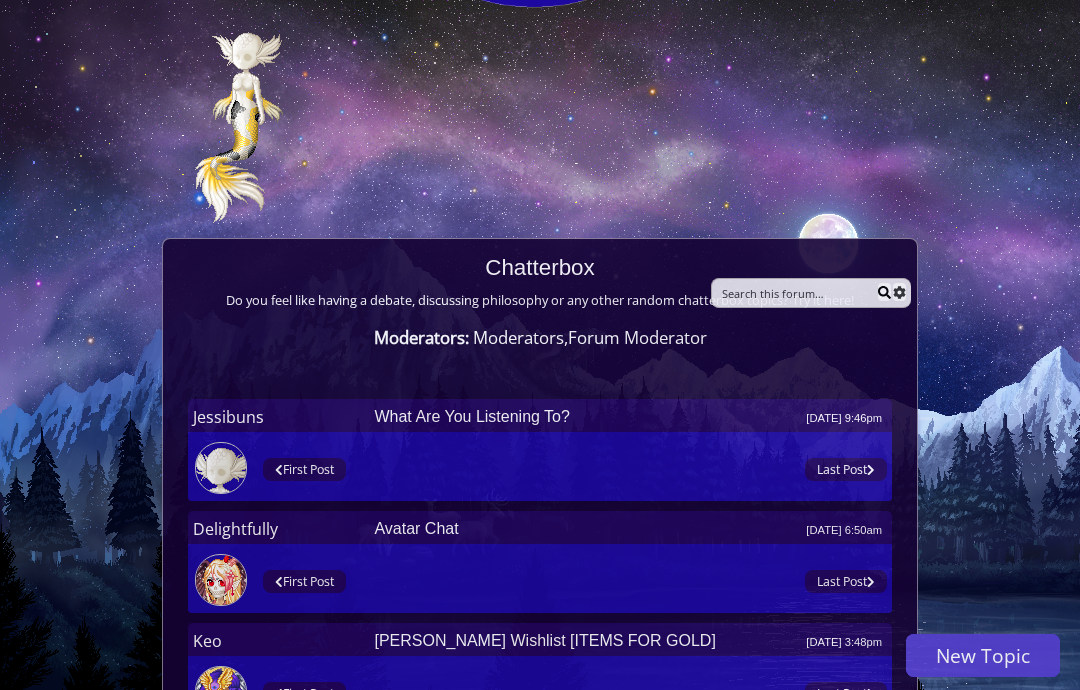 scroll, scrollTop: 71, scrollLeft: 0, axis: vertical 